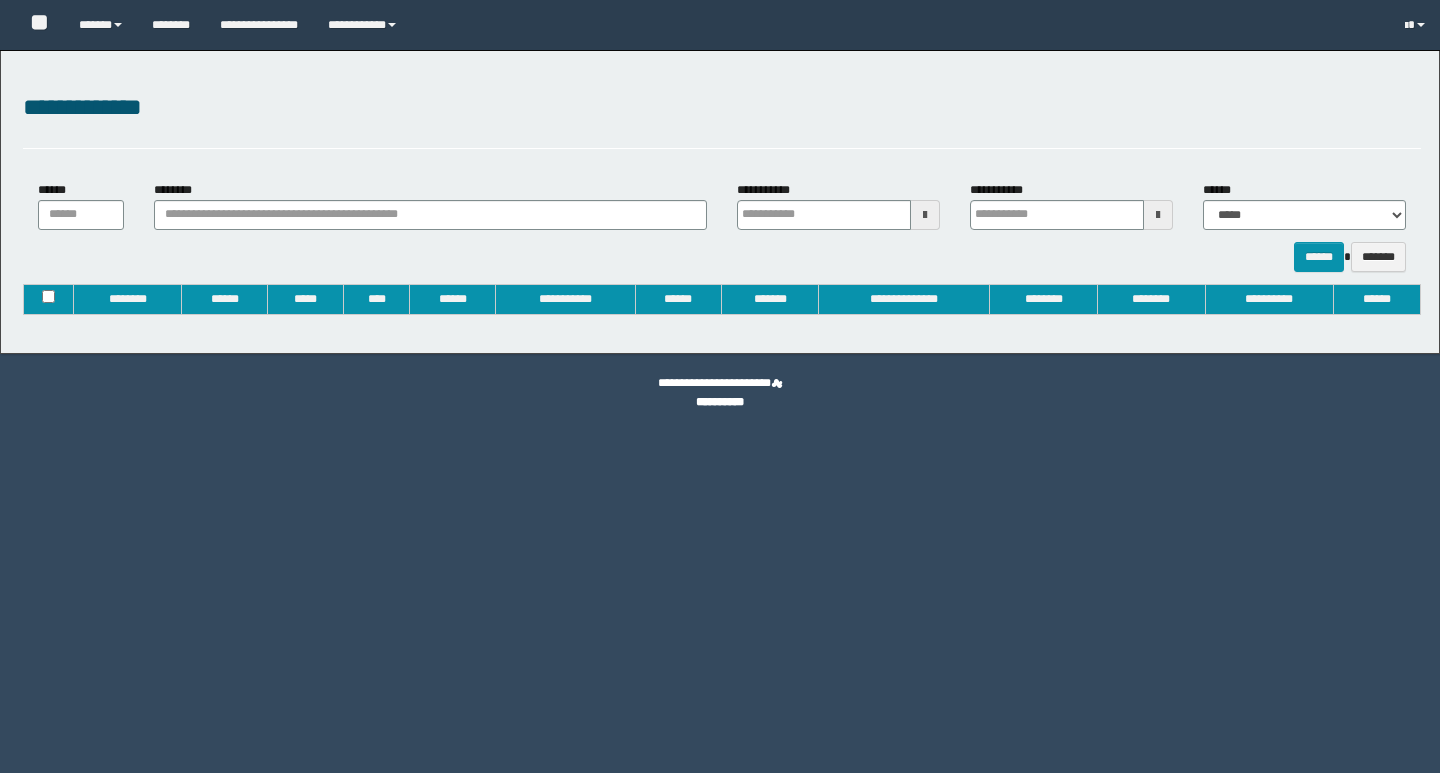 type on "**********" 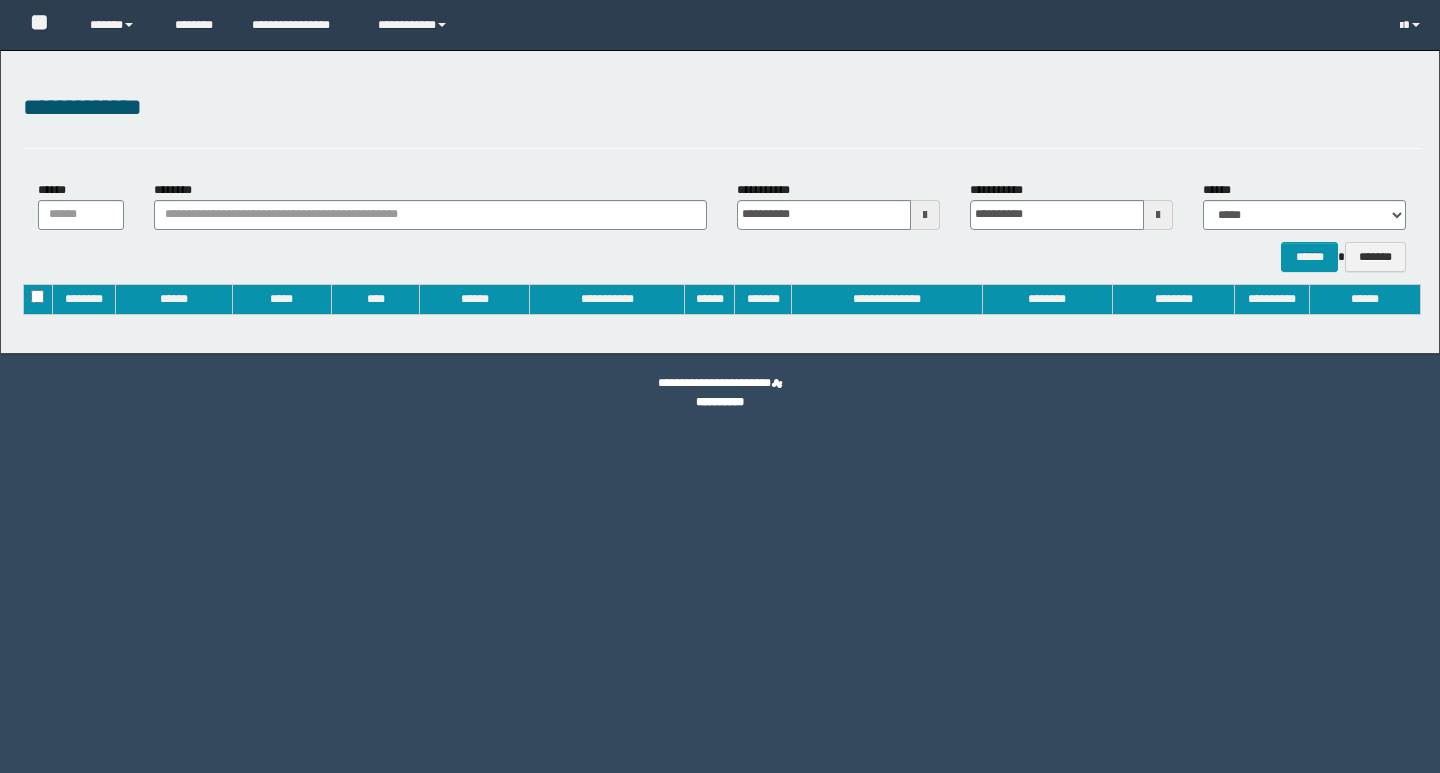 scroll, scrollTop: 0, scrollLeft: 0, axis: both 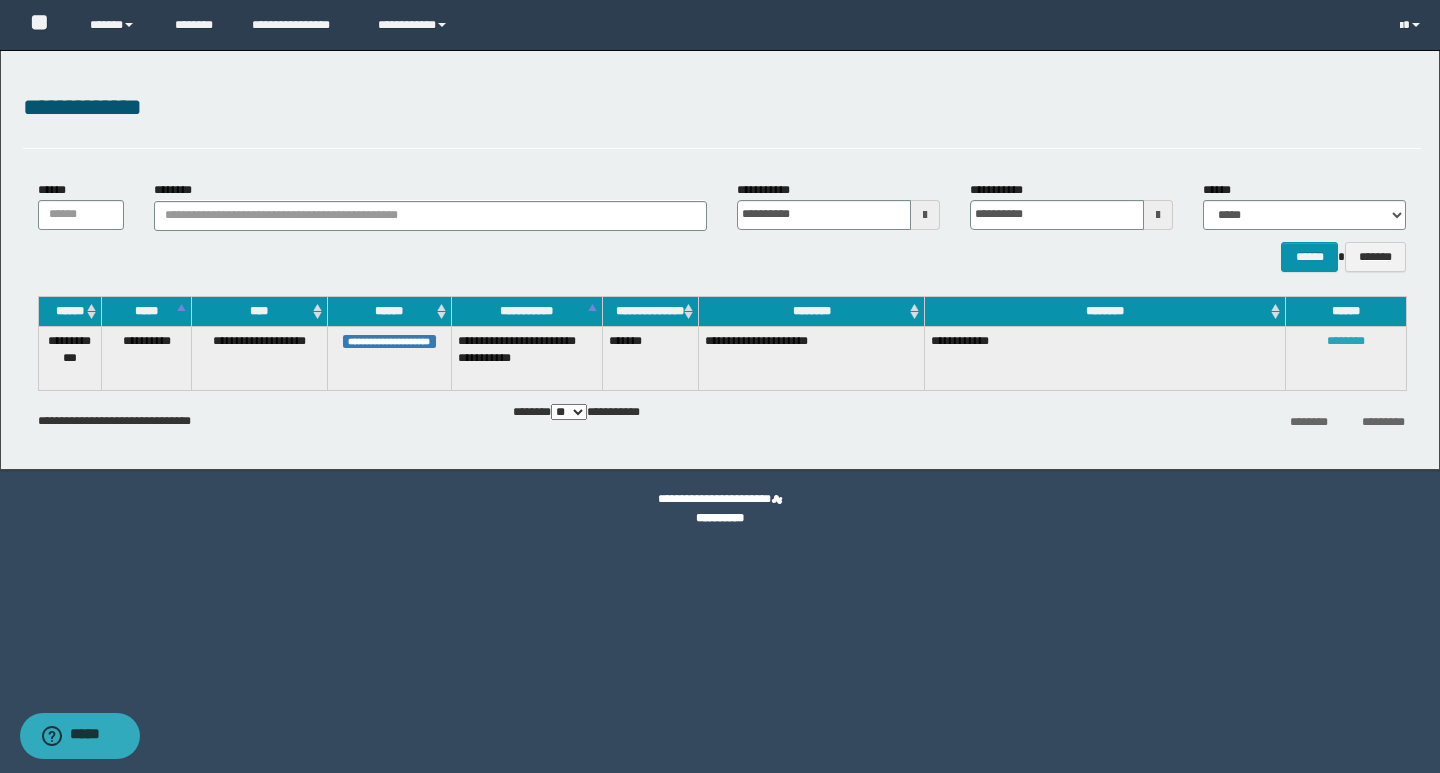 click on "********" at bounding box center [1346, 341] 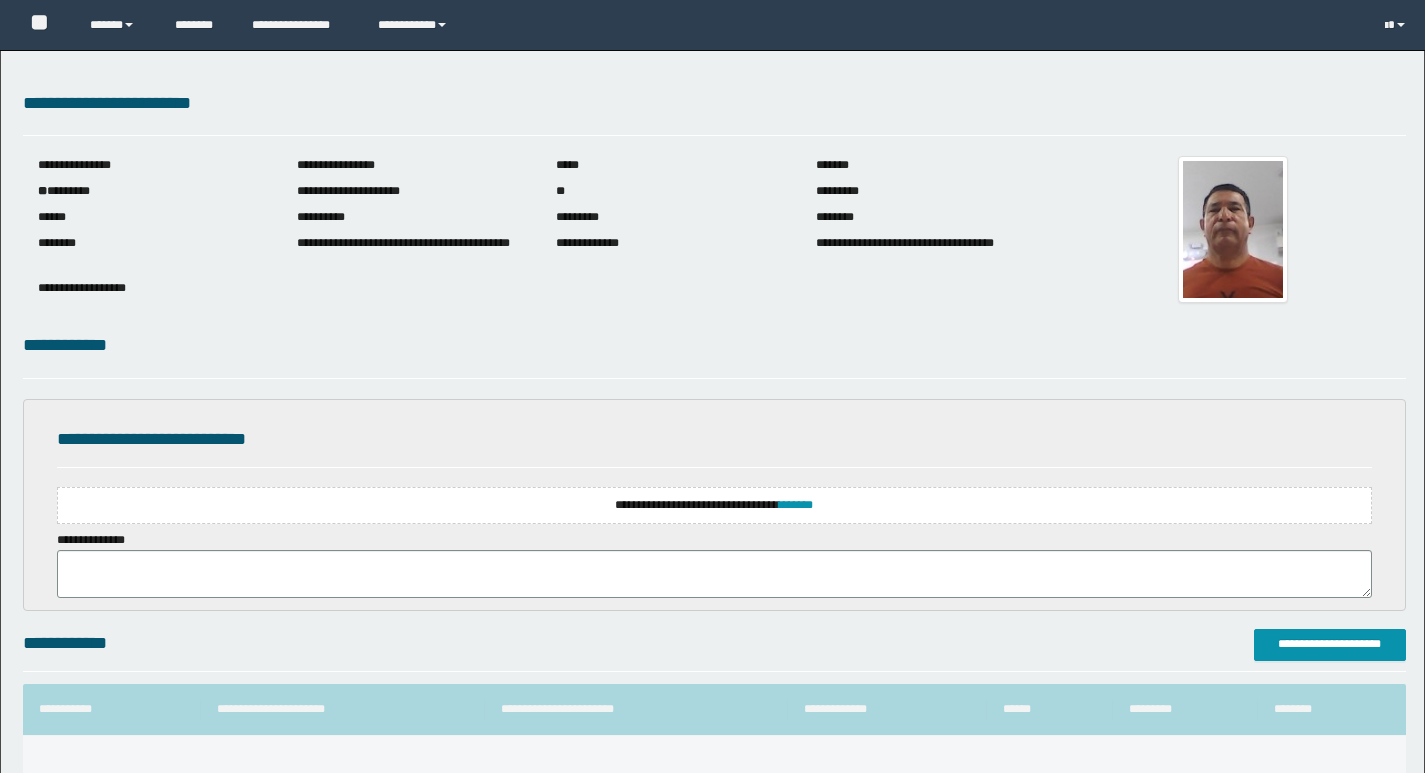 scroll, scrollTop: 0, scrollLeft: 0, axis: both 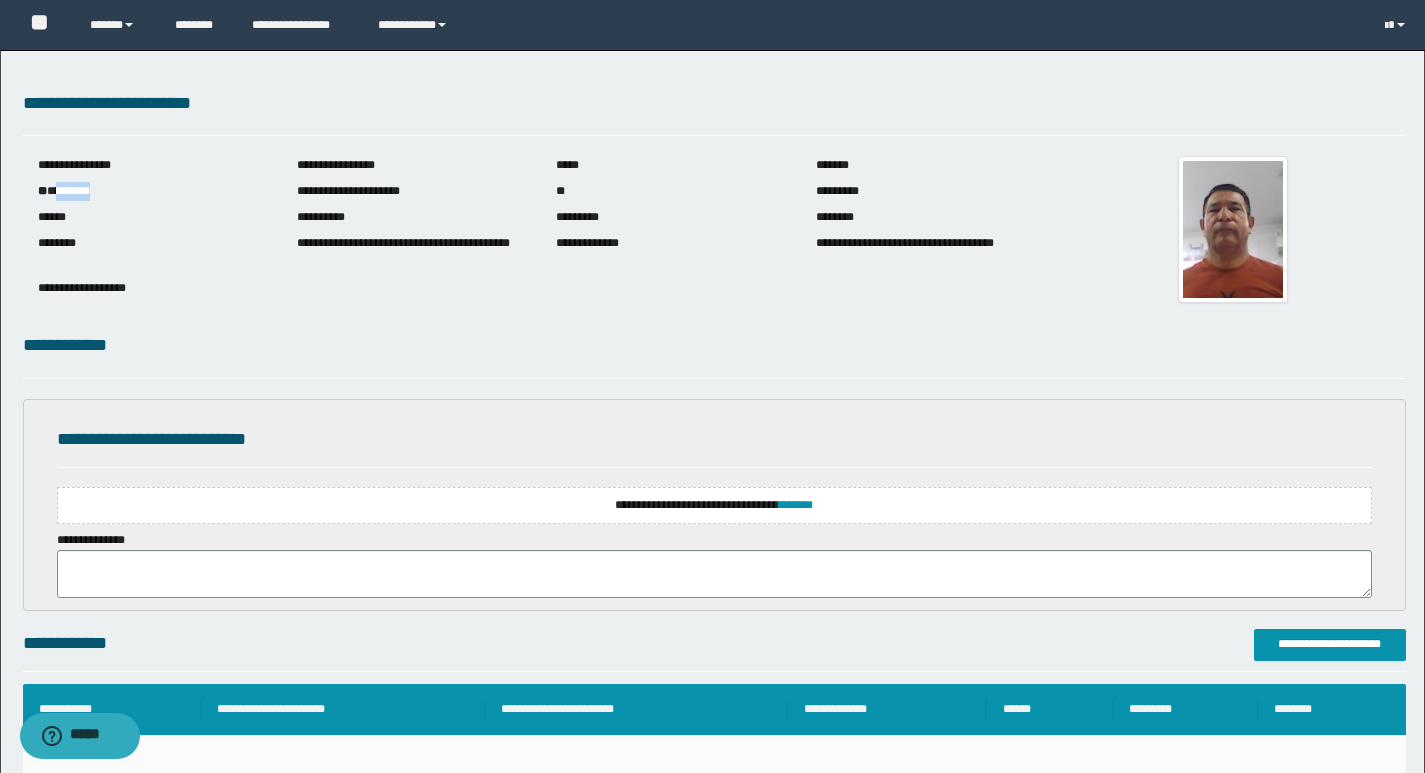 drag, startPoint x: 59, startPoint y: 190, endPoint x: 111, endPoint y: 190, distance: 52 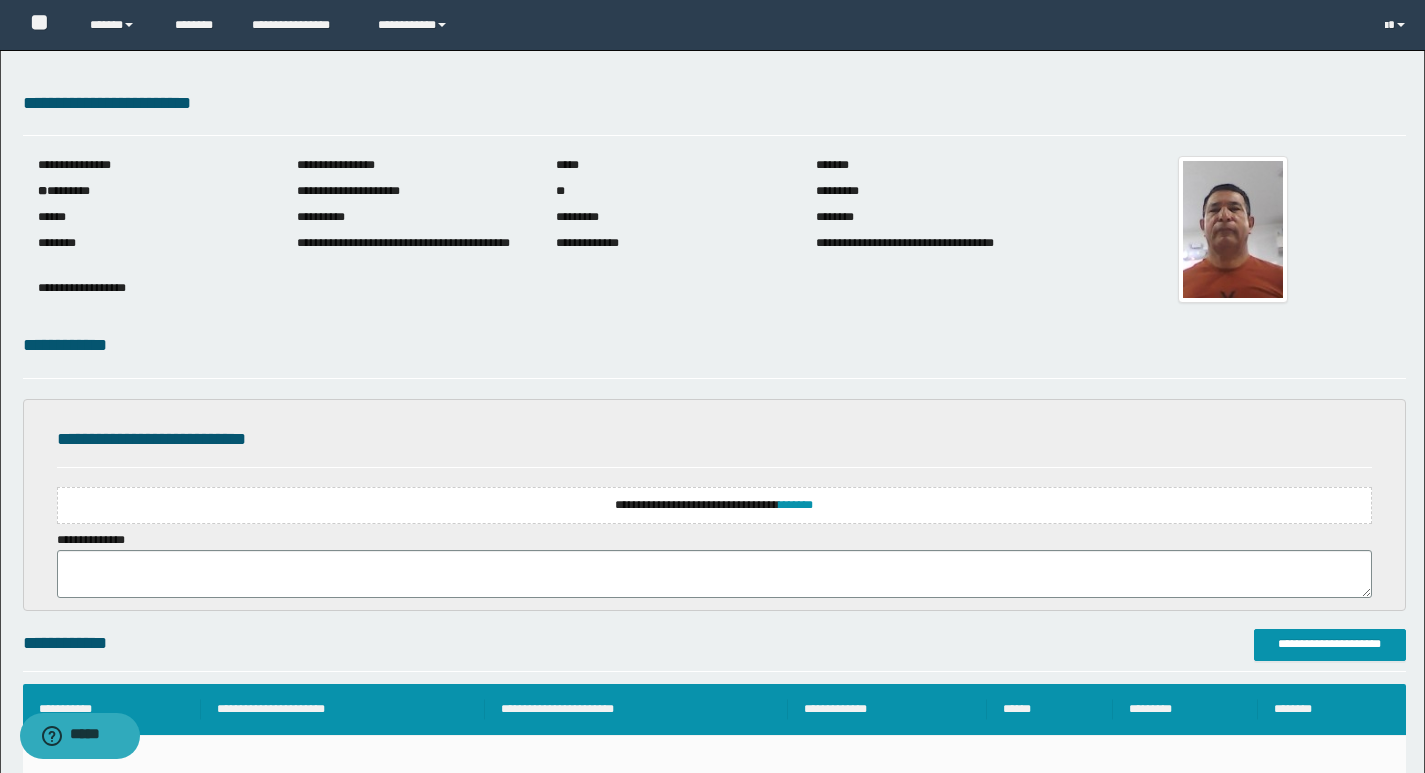 click on "********" at bounding box center (152, 243) 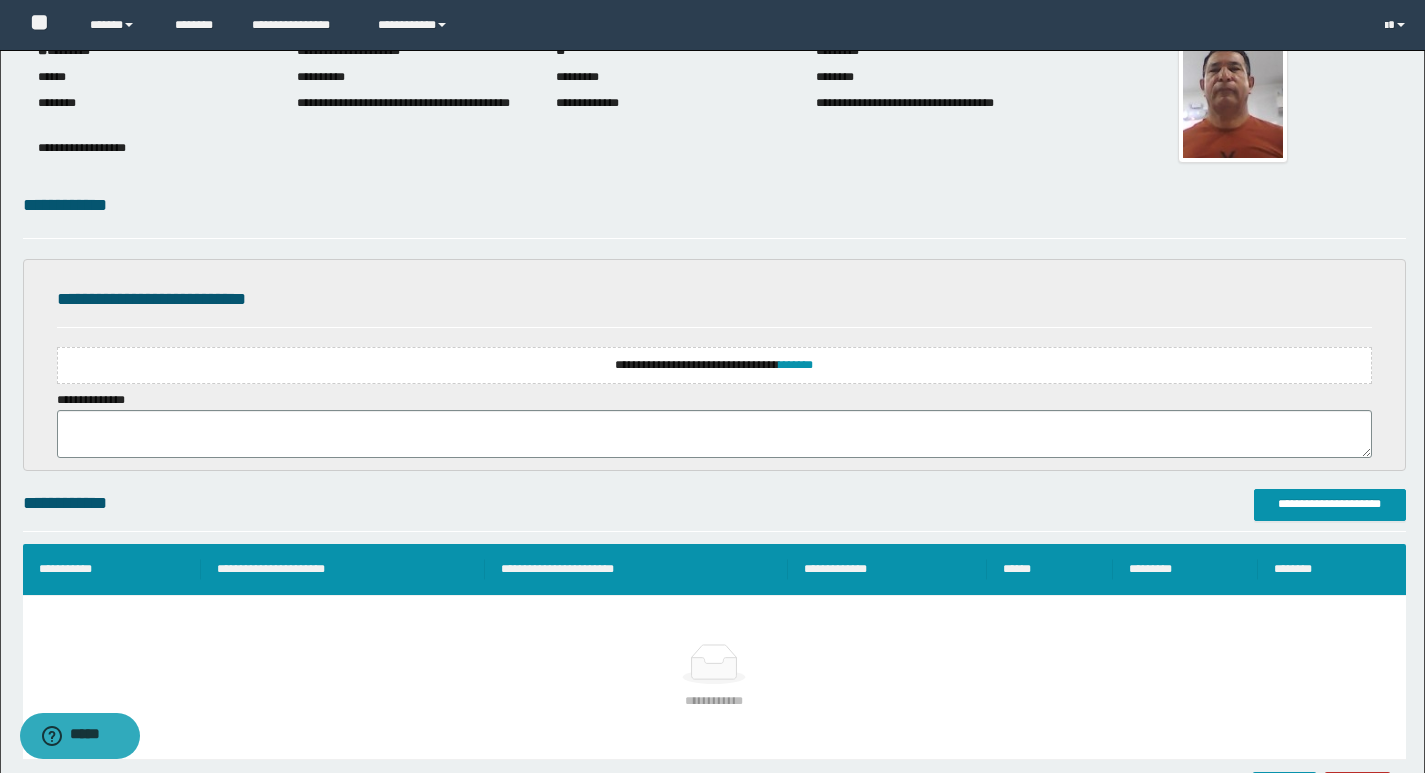 scroll, scrollTop: 0, scrollLeft: 0, axis: both 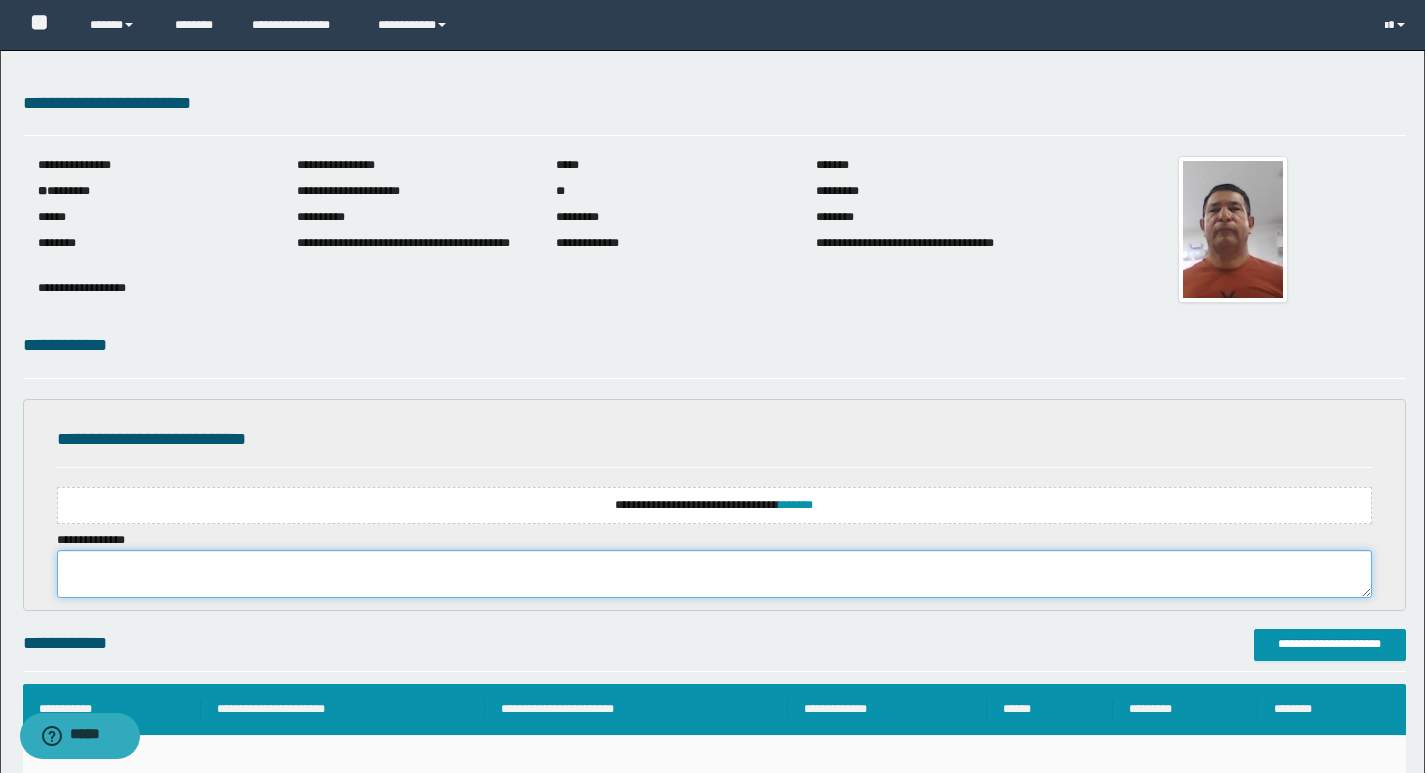click at bounding box center (714, 574) 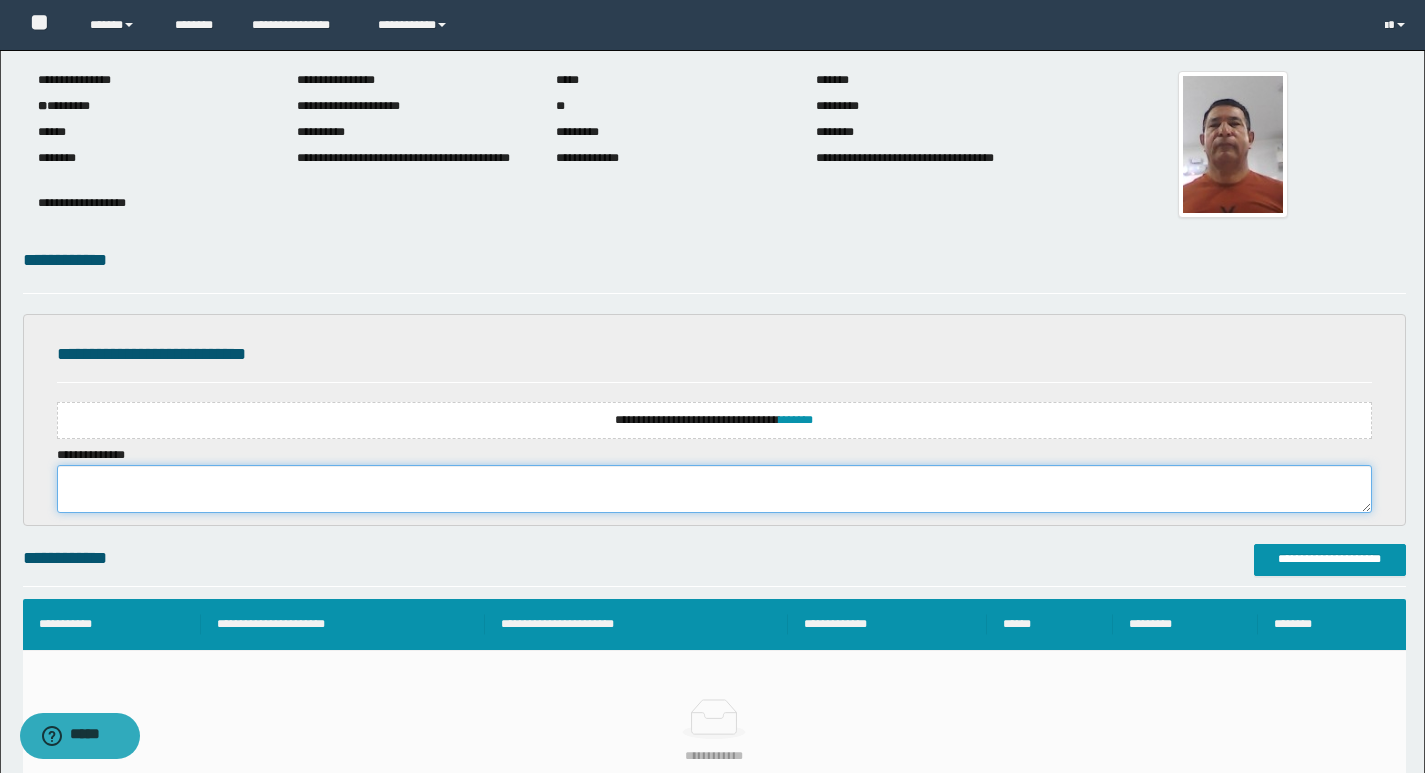 scroll, scrollTop: 200, scrollLeft: 0, axis: vertical 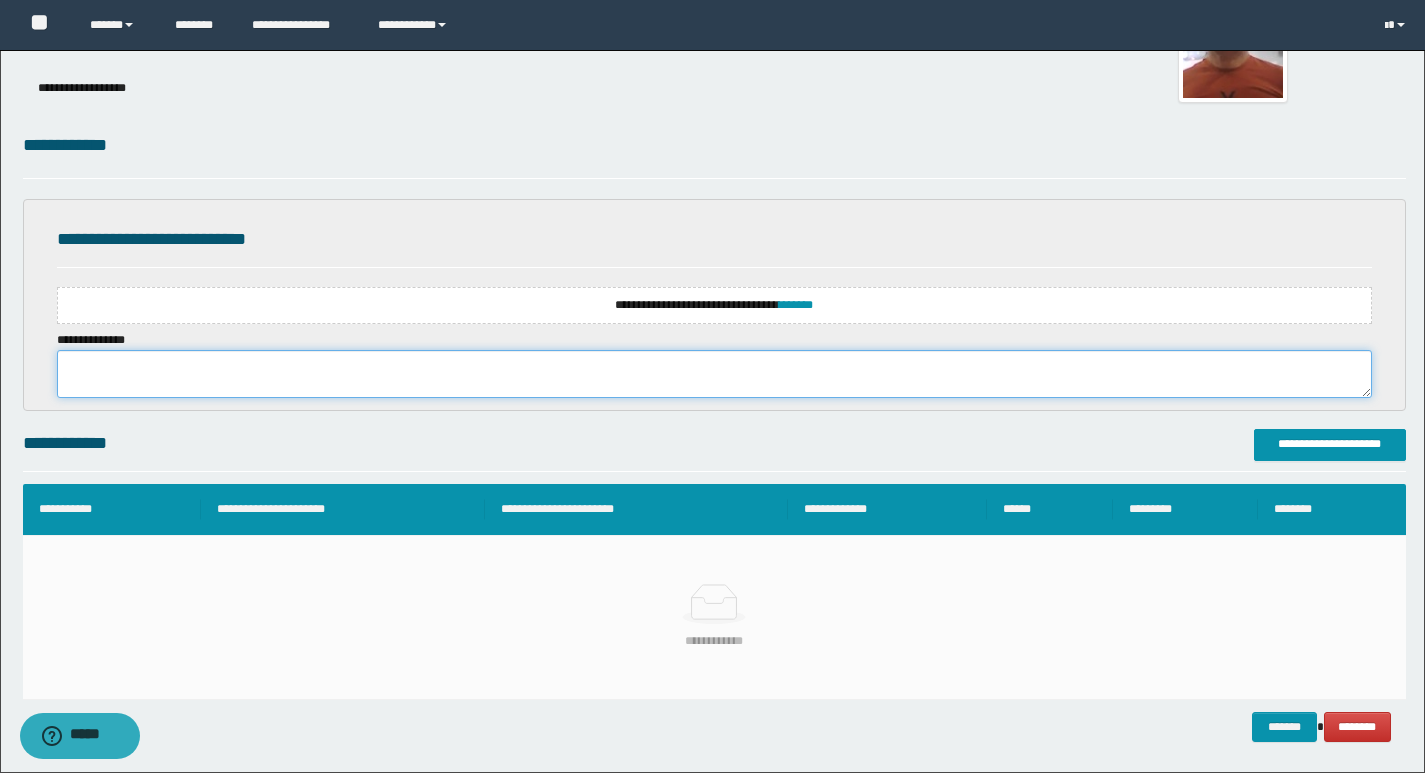 paste on "**********" 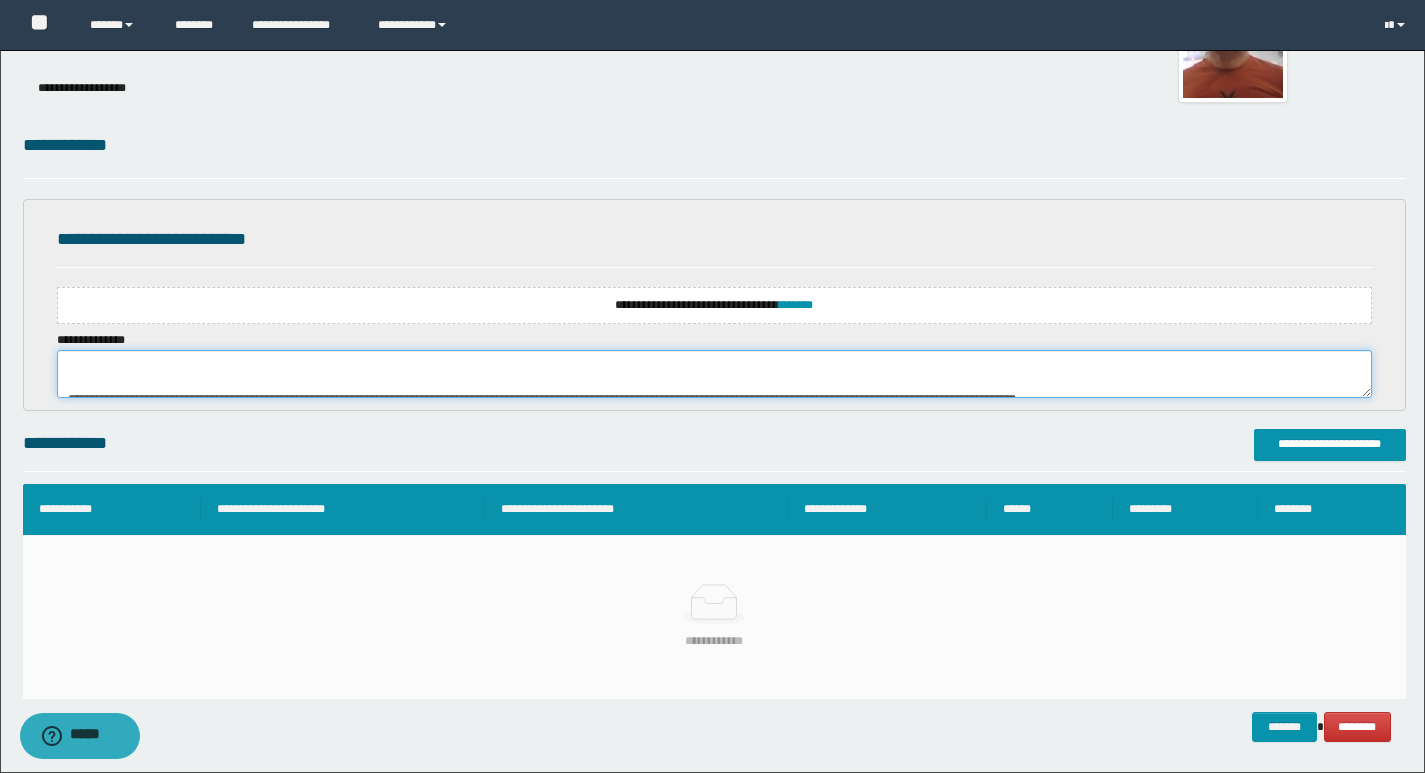scroll, scrollTop: 0, scrollLeft: 0, axis: both 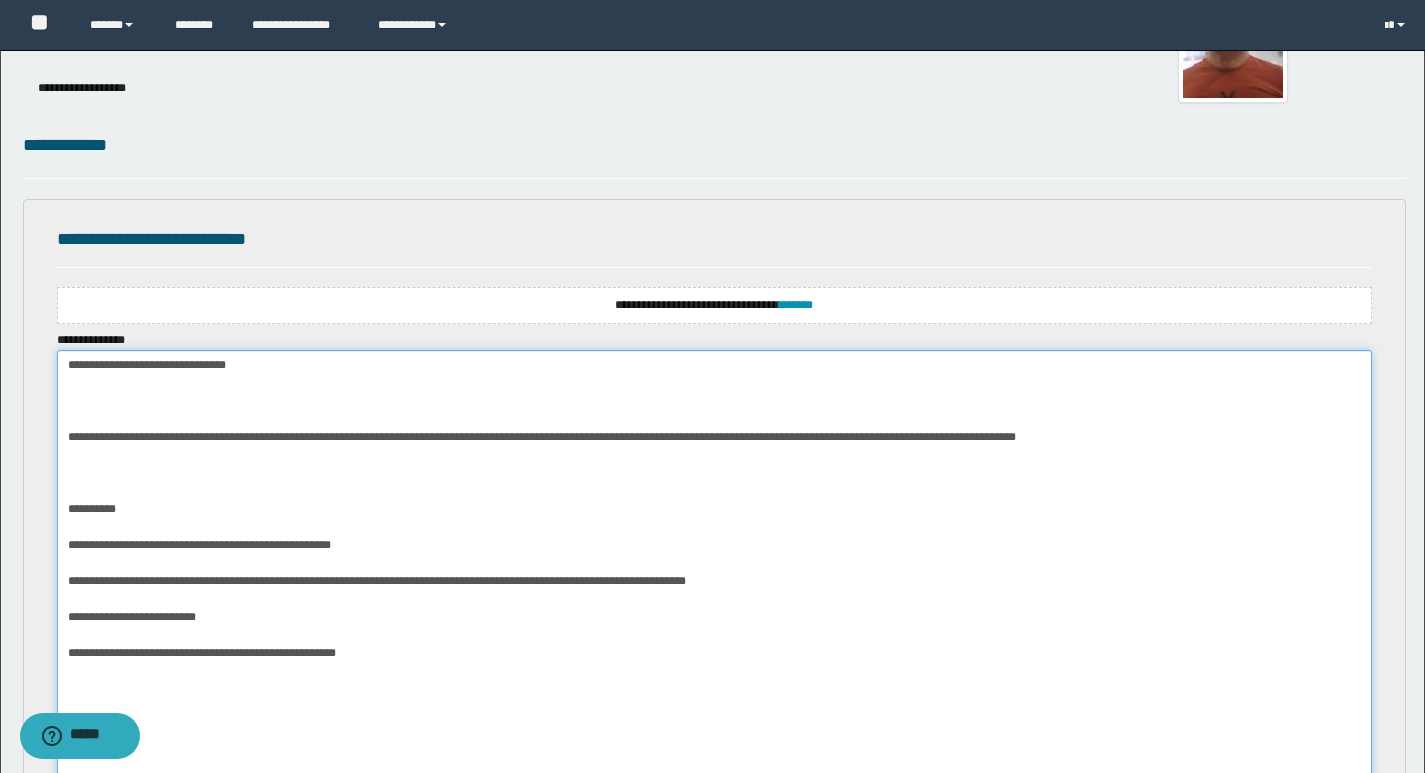 drag, startPoint x: 1361, startPoint y: 388, endPoint x: 1336, endPoint y: 812, distance: 424.7364 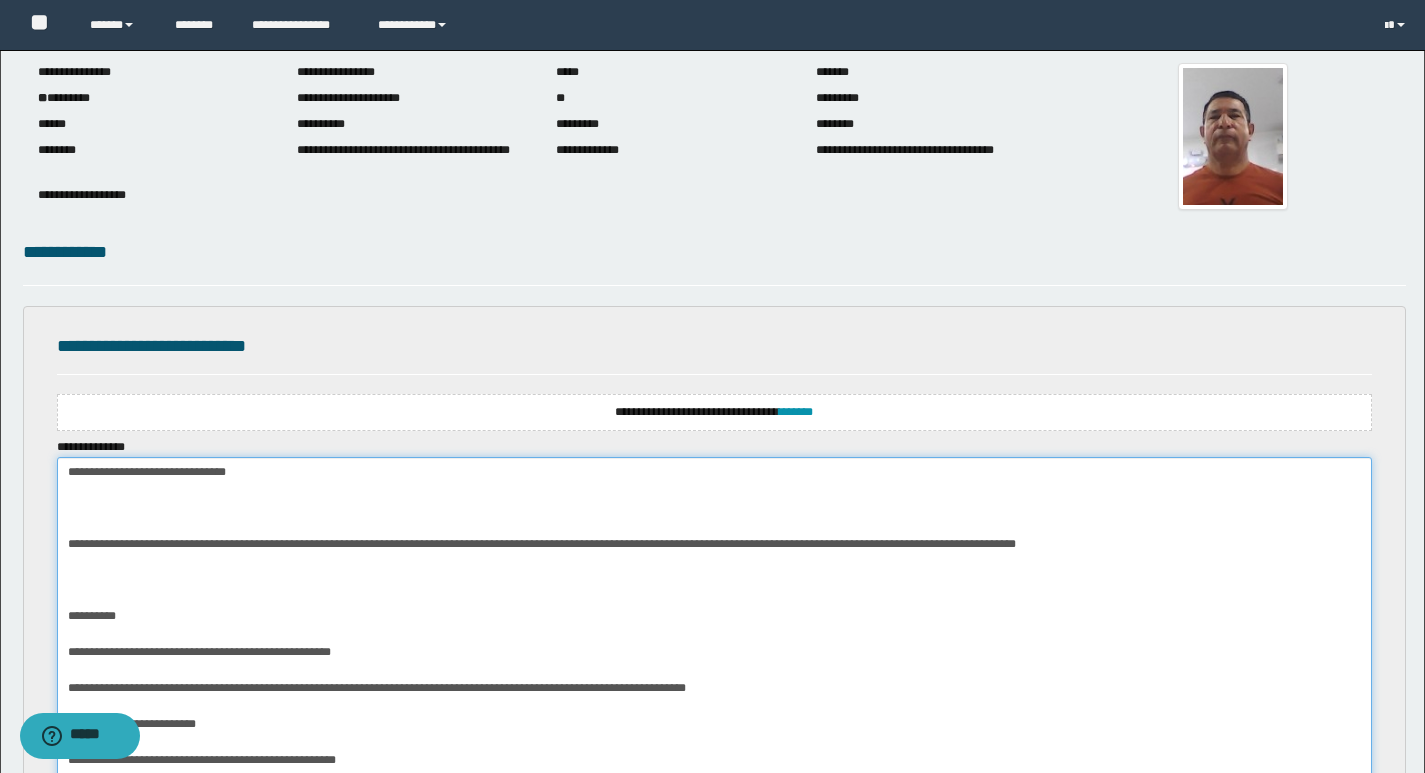 scroll, scrollTop: 200, scrollLeft: 0, axis: vertical 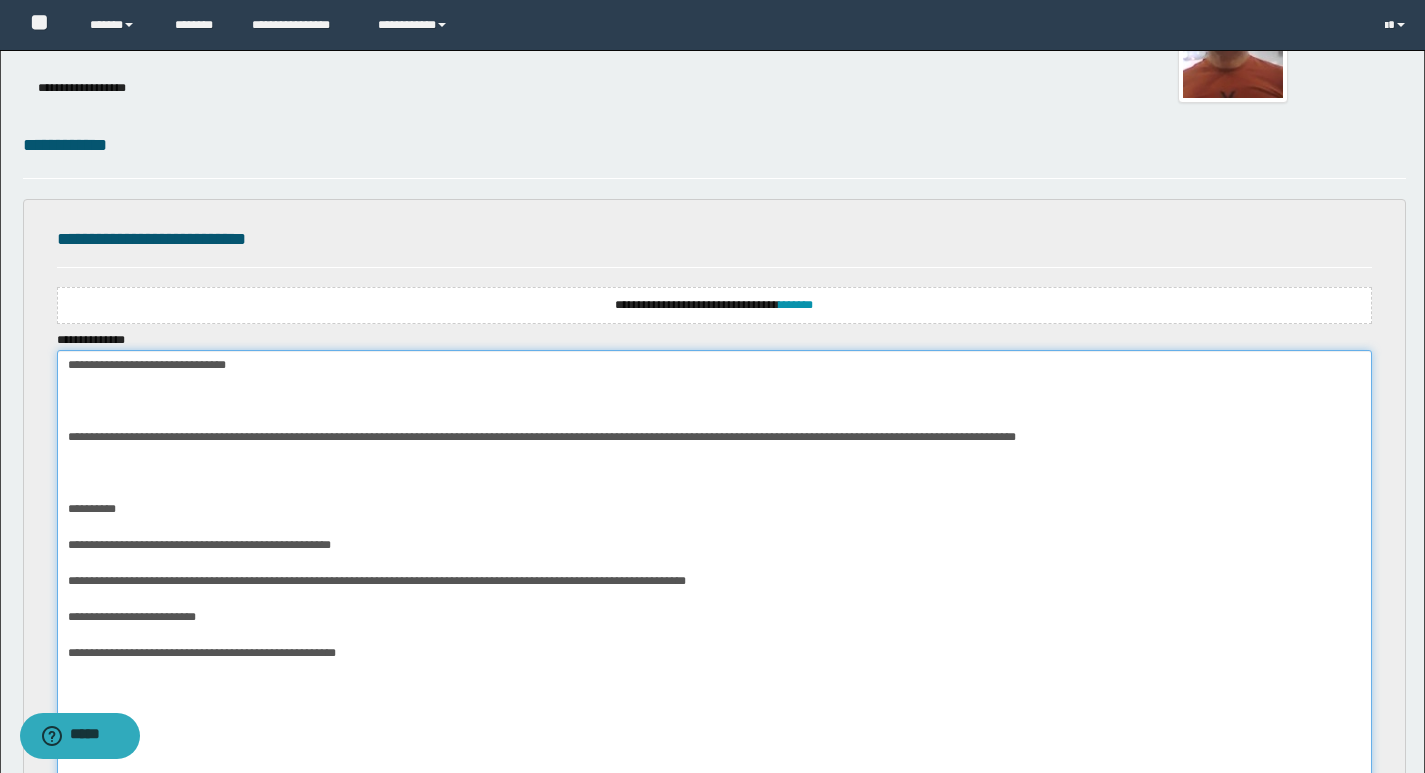 drag, startPoint x: 280, startPoint y: 367, endPoint x: 59, endPoint y: 359, distance: 221.14474 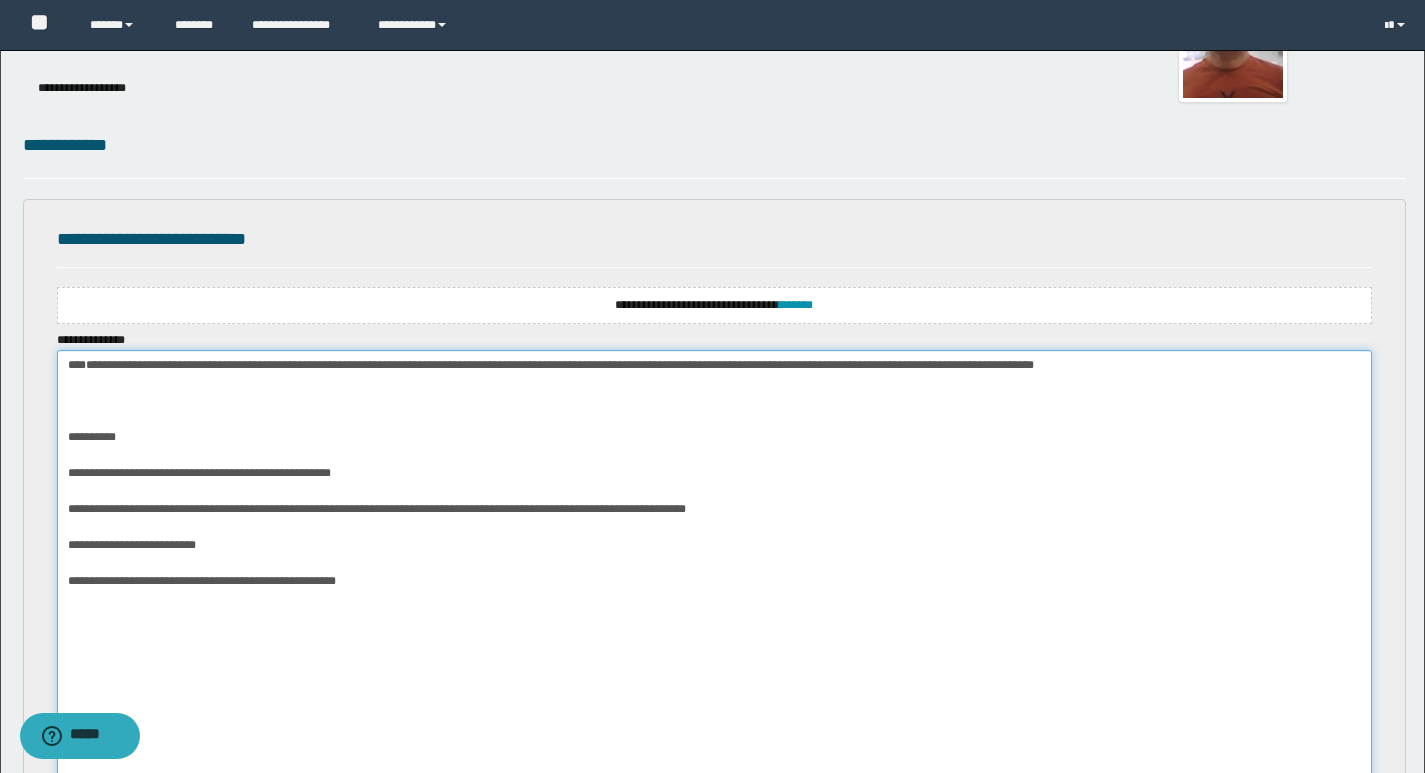 click on "**********" at bounding box center (714, 586) 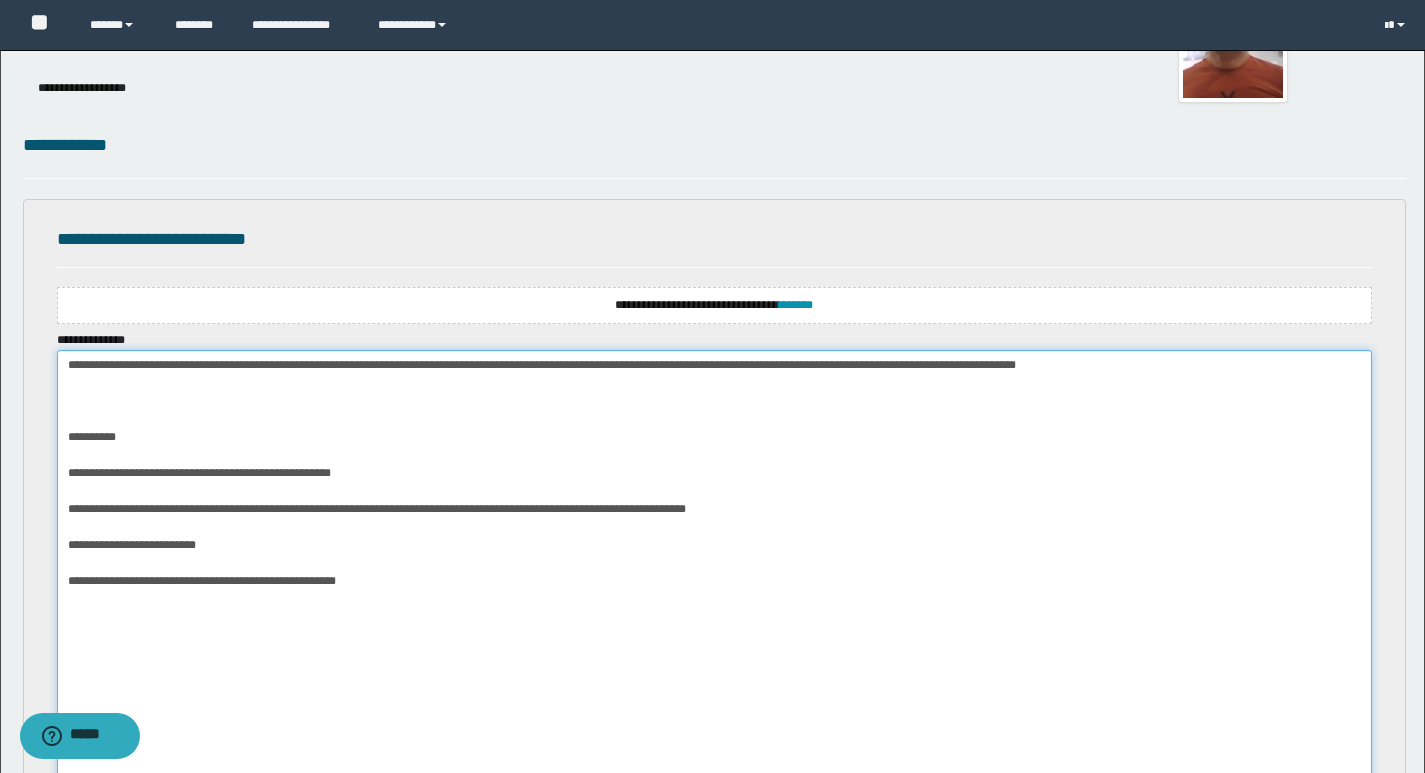 click on "**********" at bounding box center (714, 586) 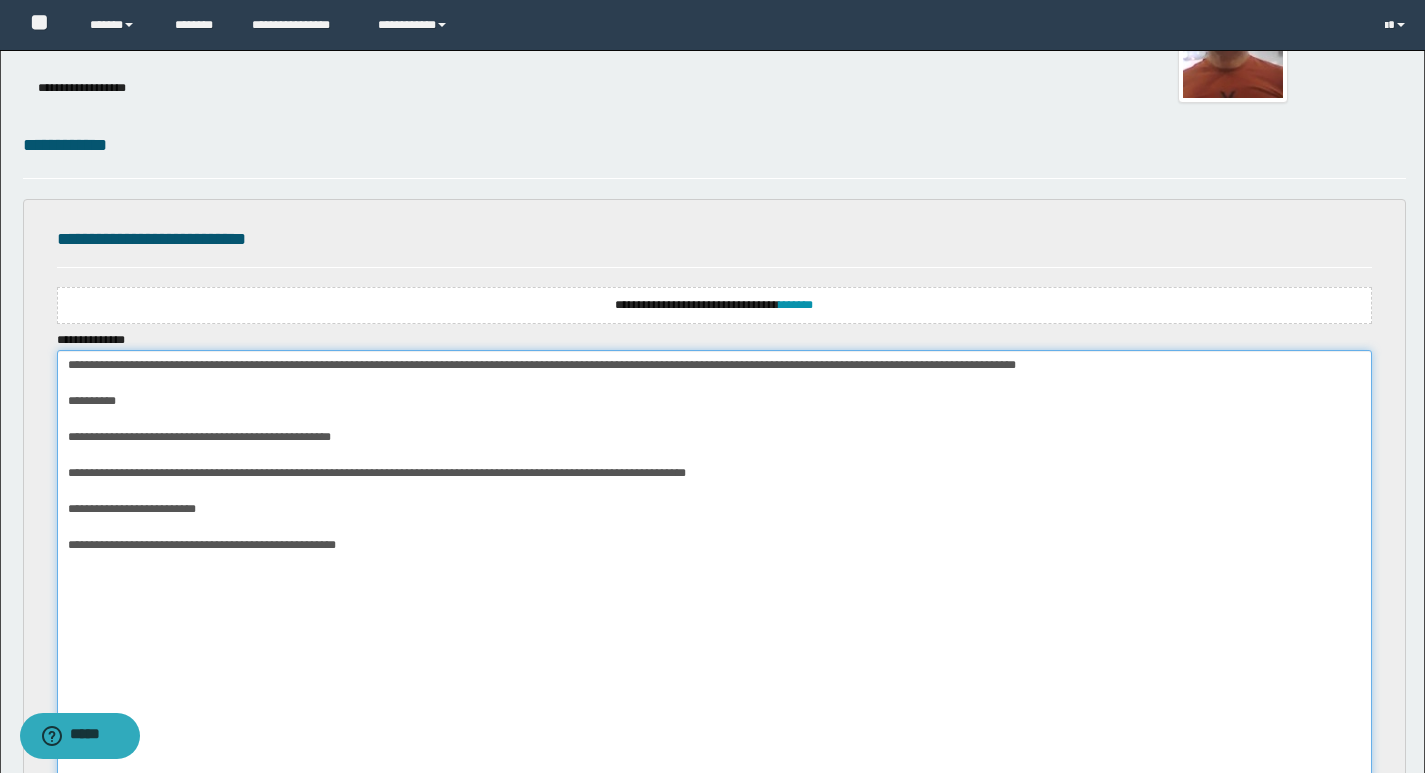 click on "**********" at bounding box center [714, 586] 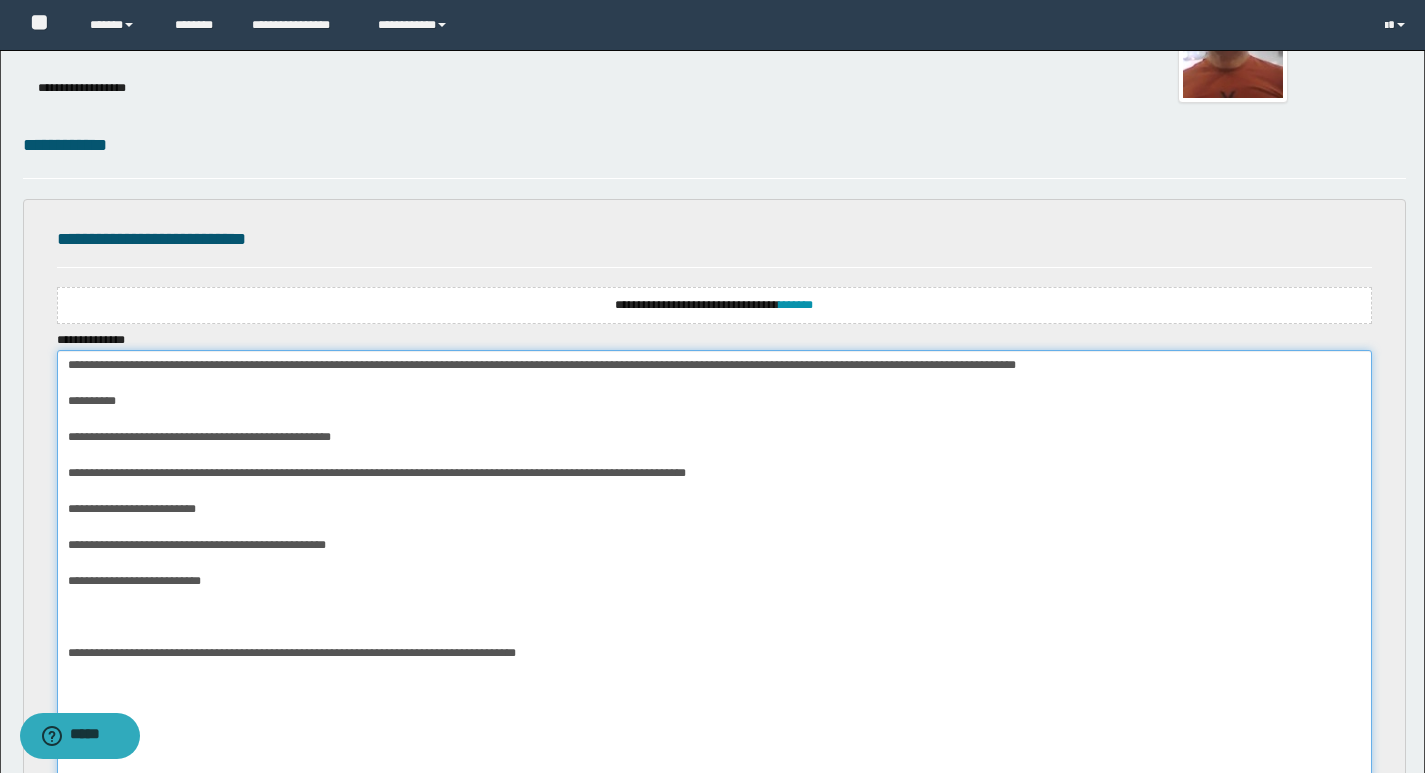 click on "**********" at bounding box center [714, 586] 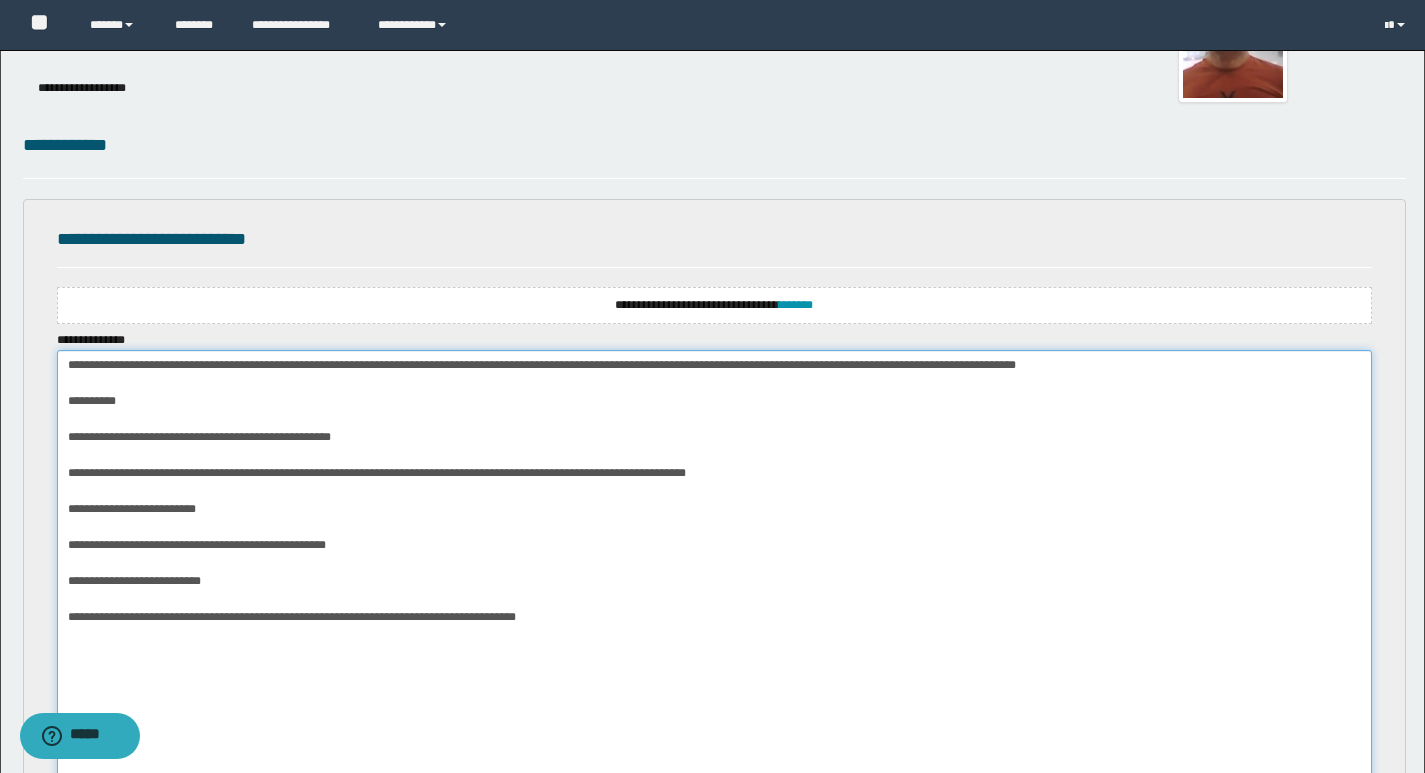 click on "**********" at bounding box center (714, 586) 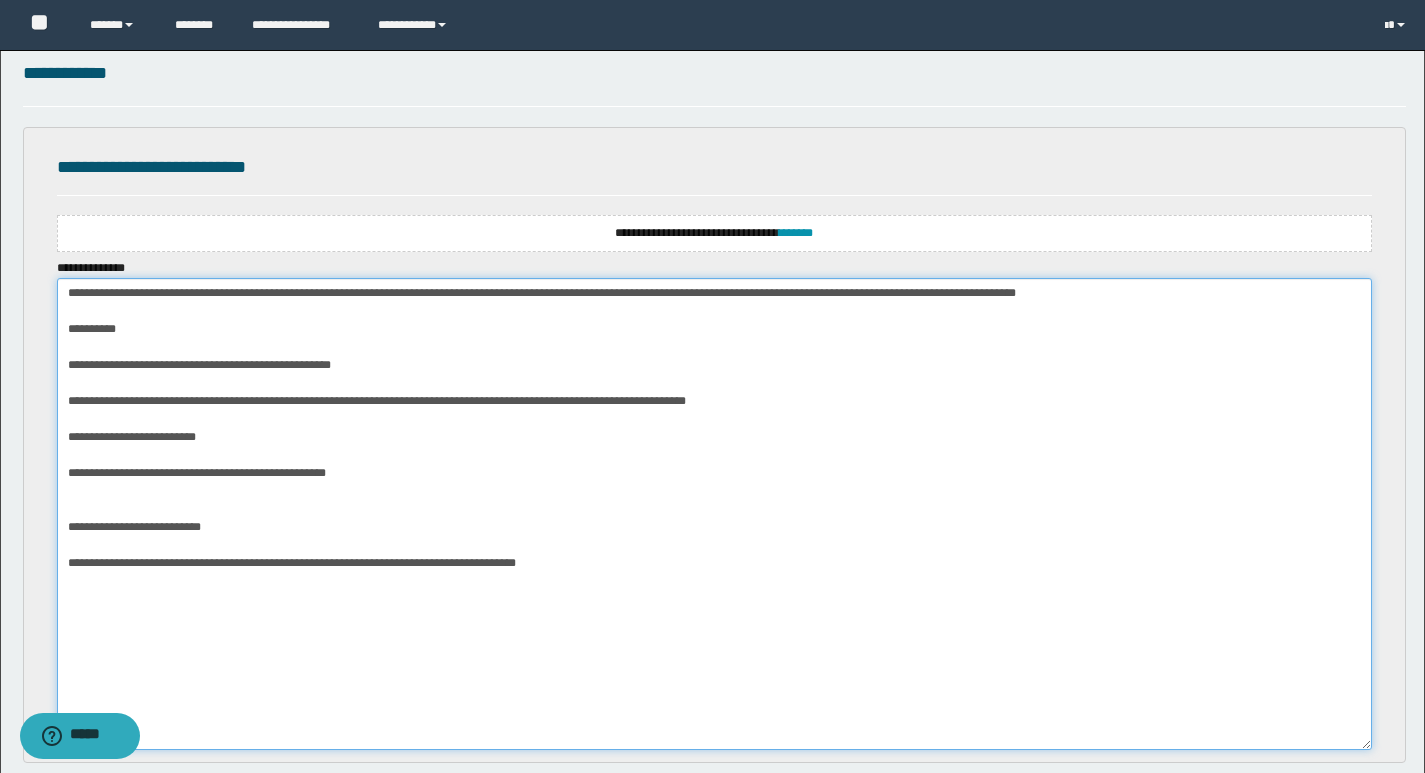 scroll, scrollTop: 300, scrollLeft: 0, axis: vertical 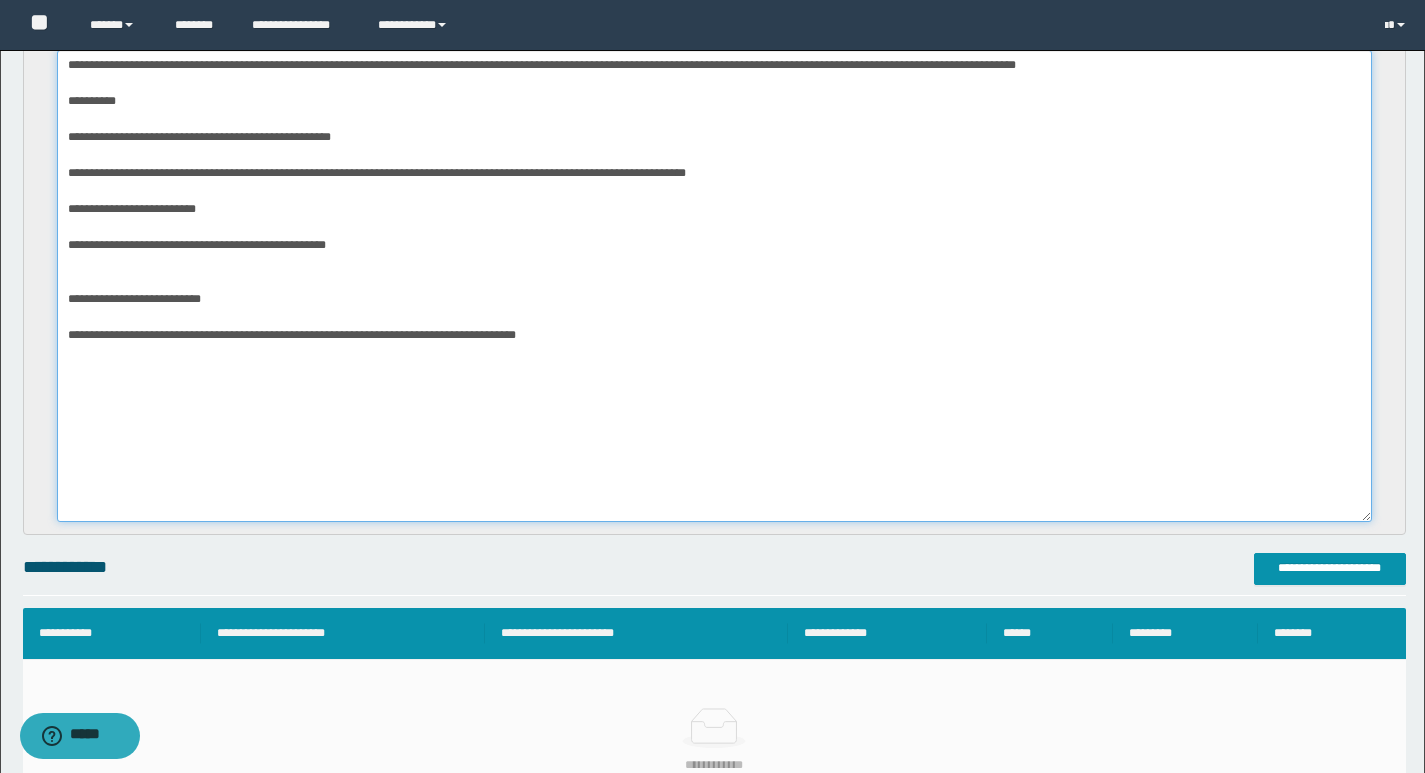 click on "**********" at bounding box center (714, 286) 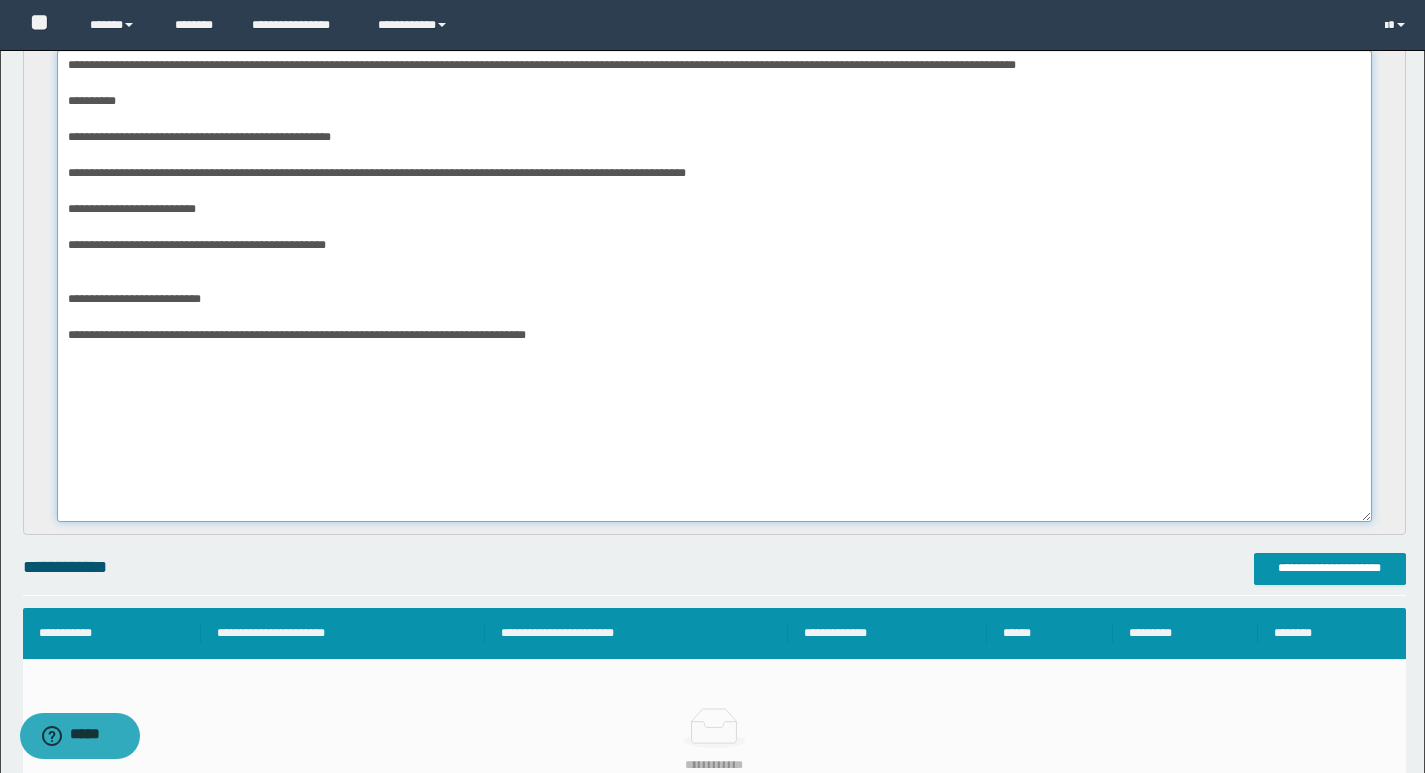 paste on "**********" 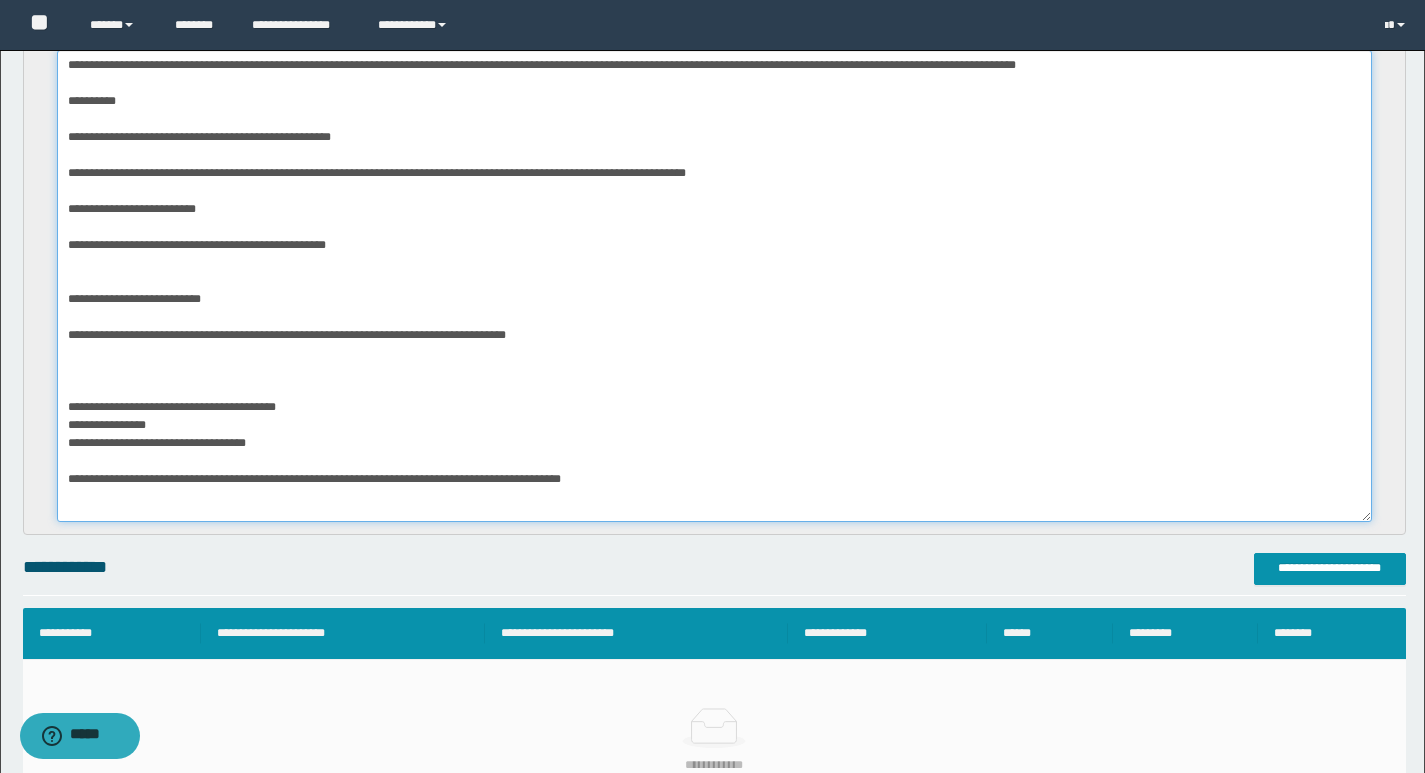 click on "**********" at bounding box center (714, 286) 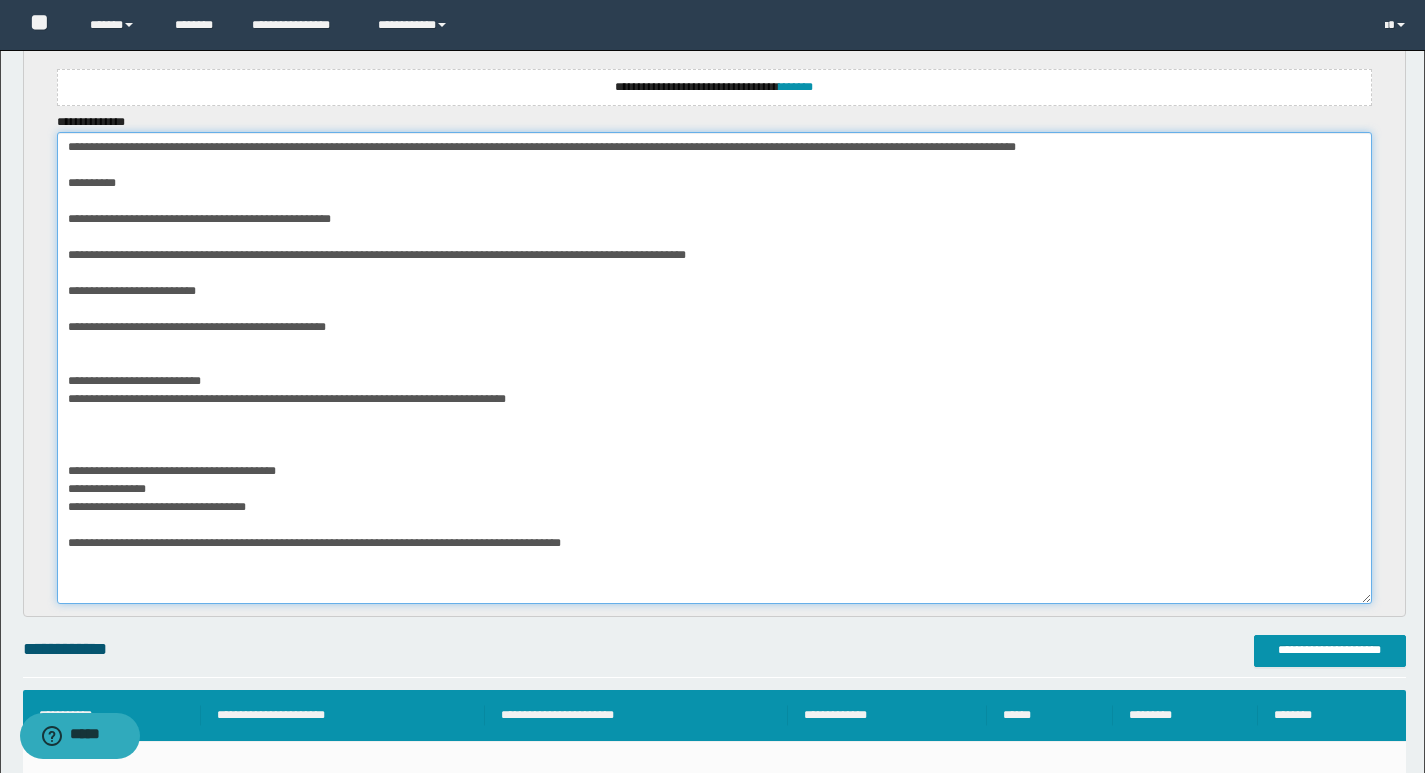 scroll, scrollTop: 400, scrollLeft: 0, axis: vertical 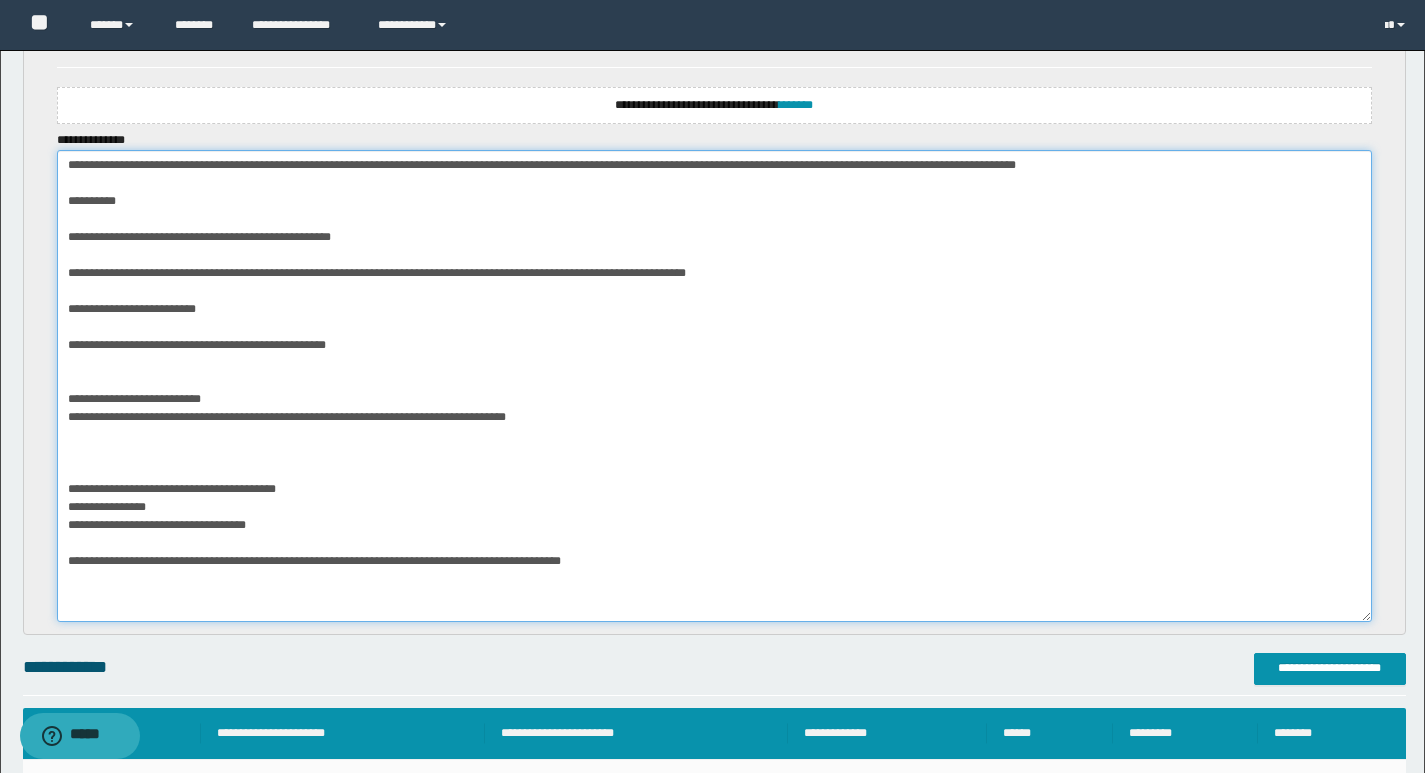 click on "**********" at bounding box center (714, 386) 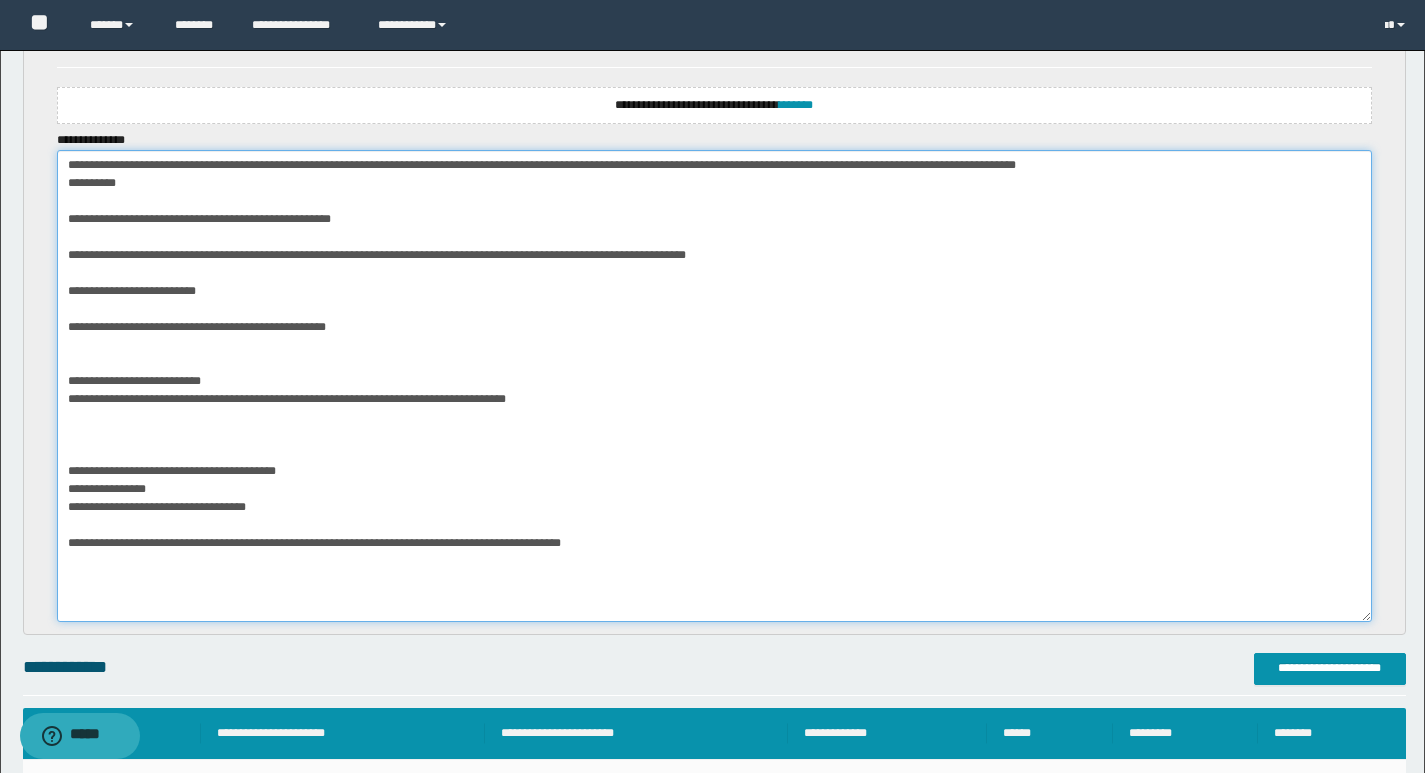 click on "**********" at bounding box center [714, 386] 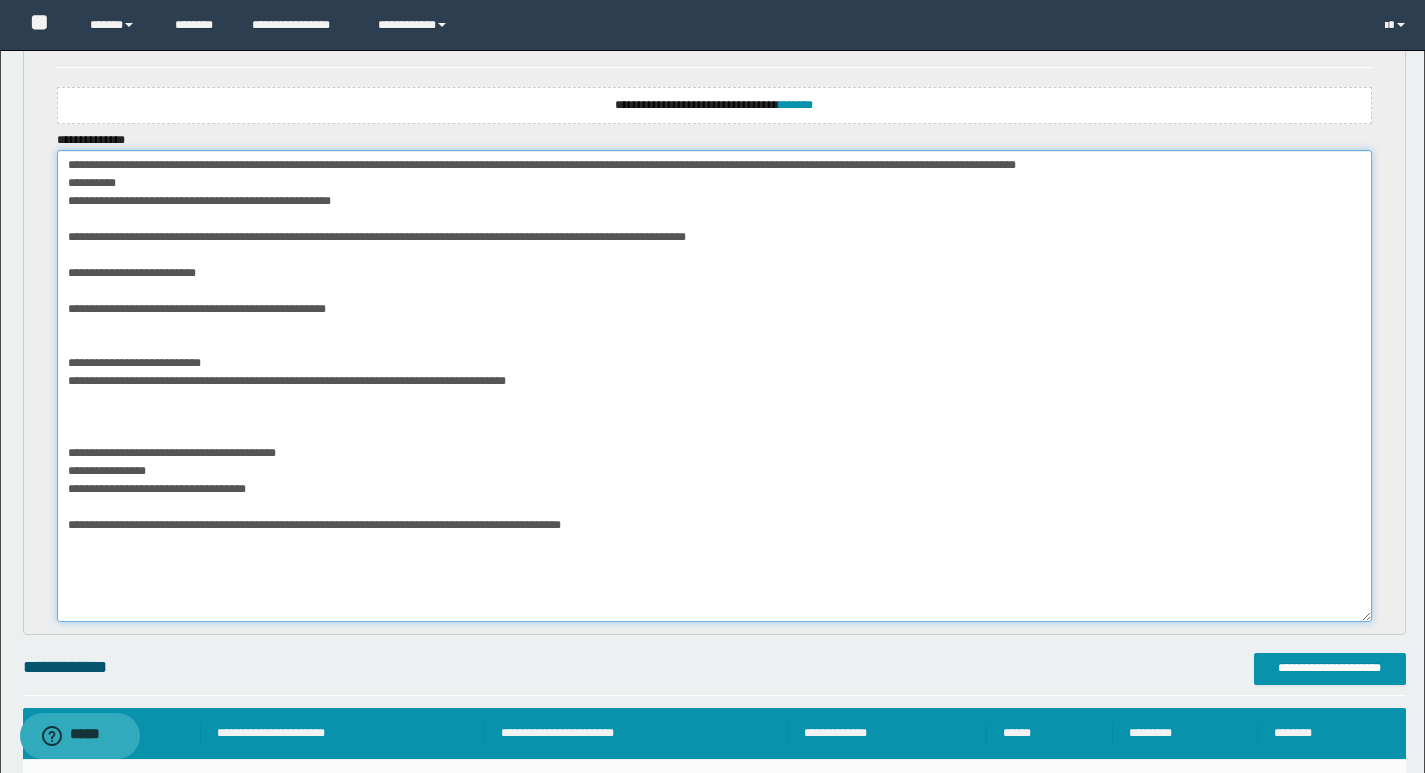 click on "**********" at bounding box center [714, 386] 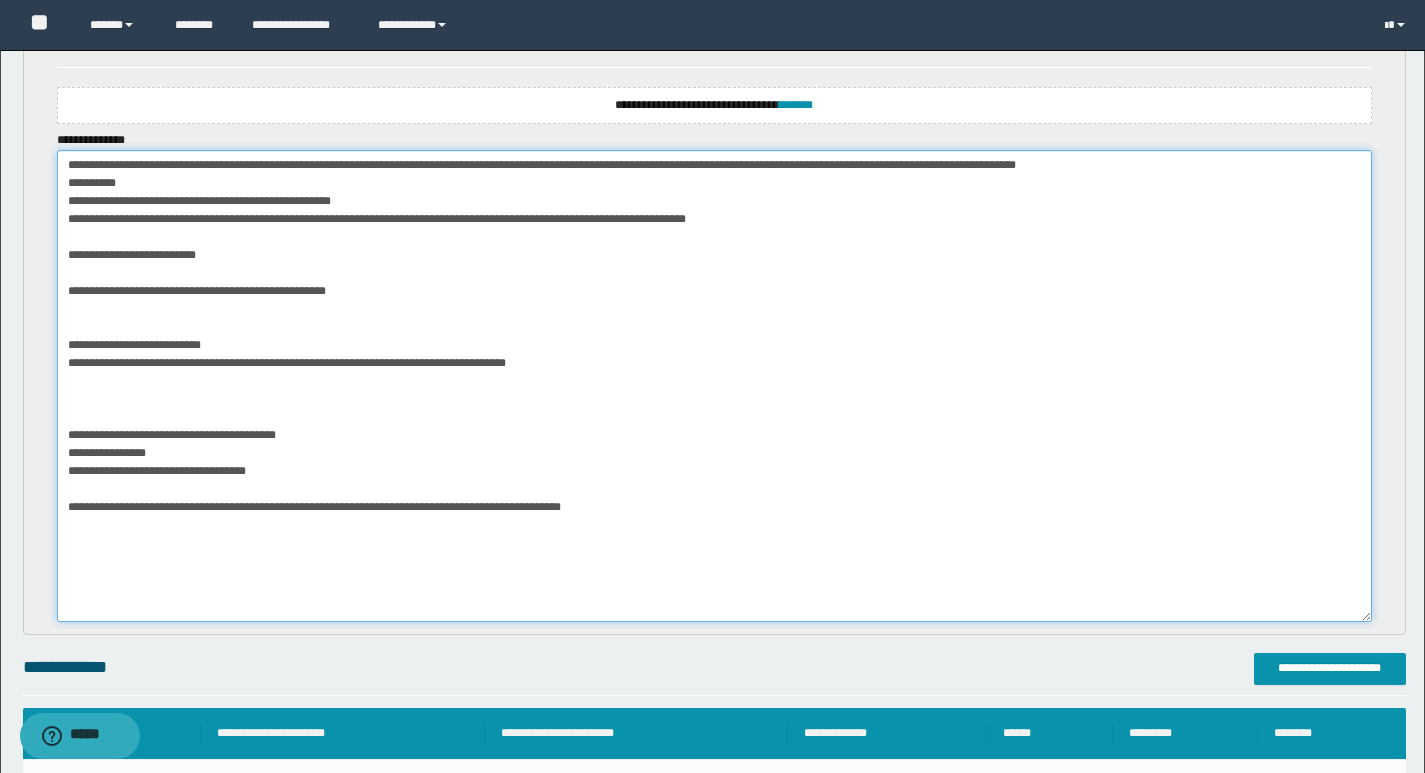 click on "**********" at bounding box center [714, 386] 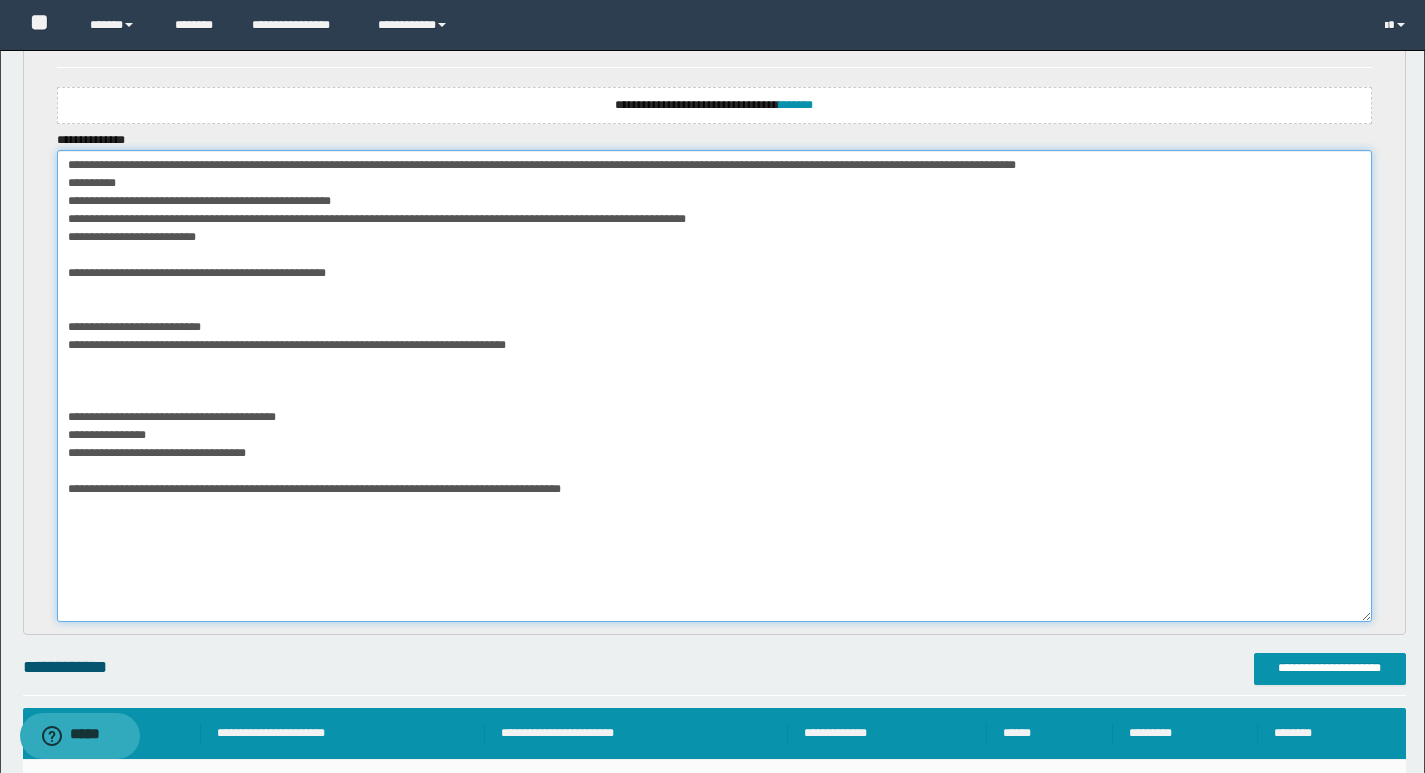 click on "**********" at bounding box center [714, 386] 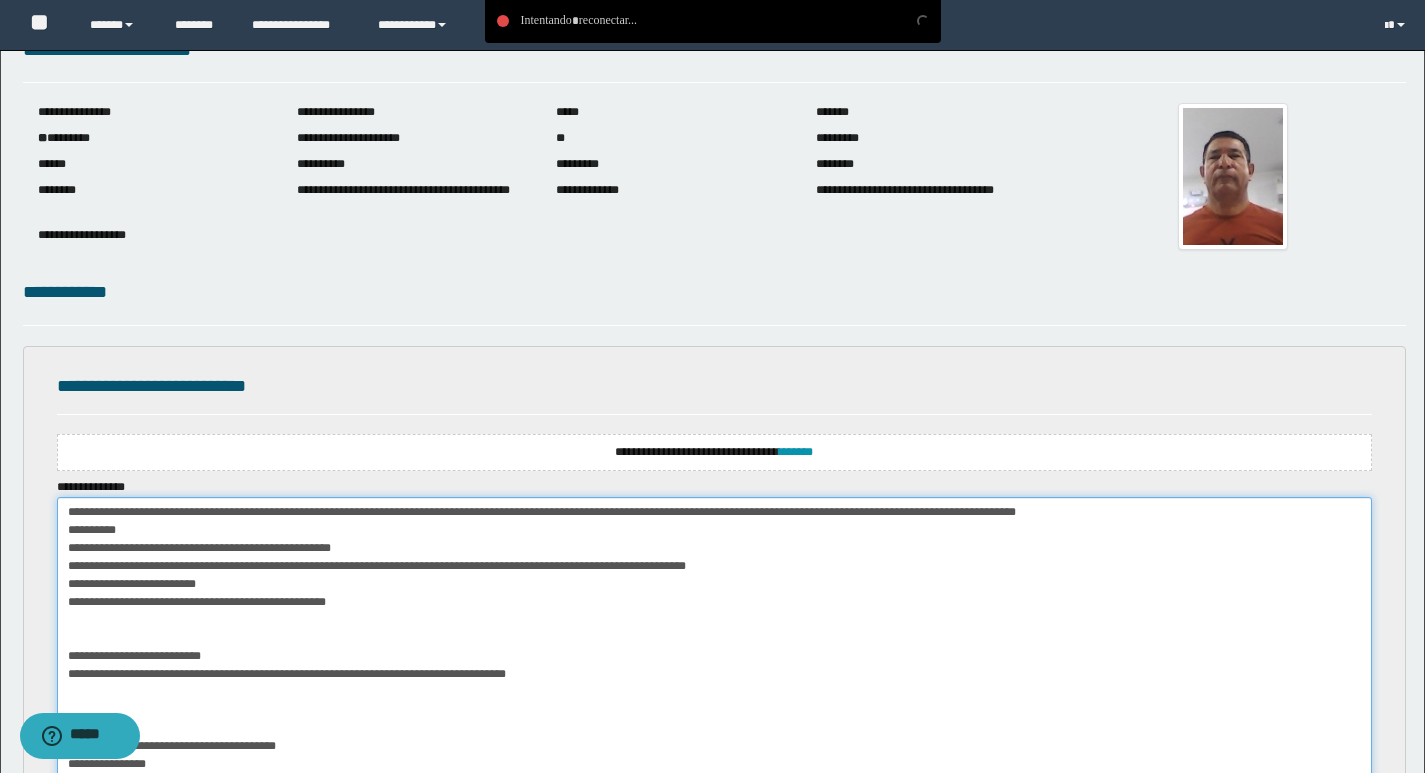 scroll, scrollTop: 0, scrollLeft: 0, axis: both 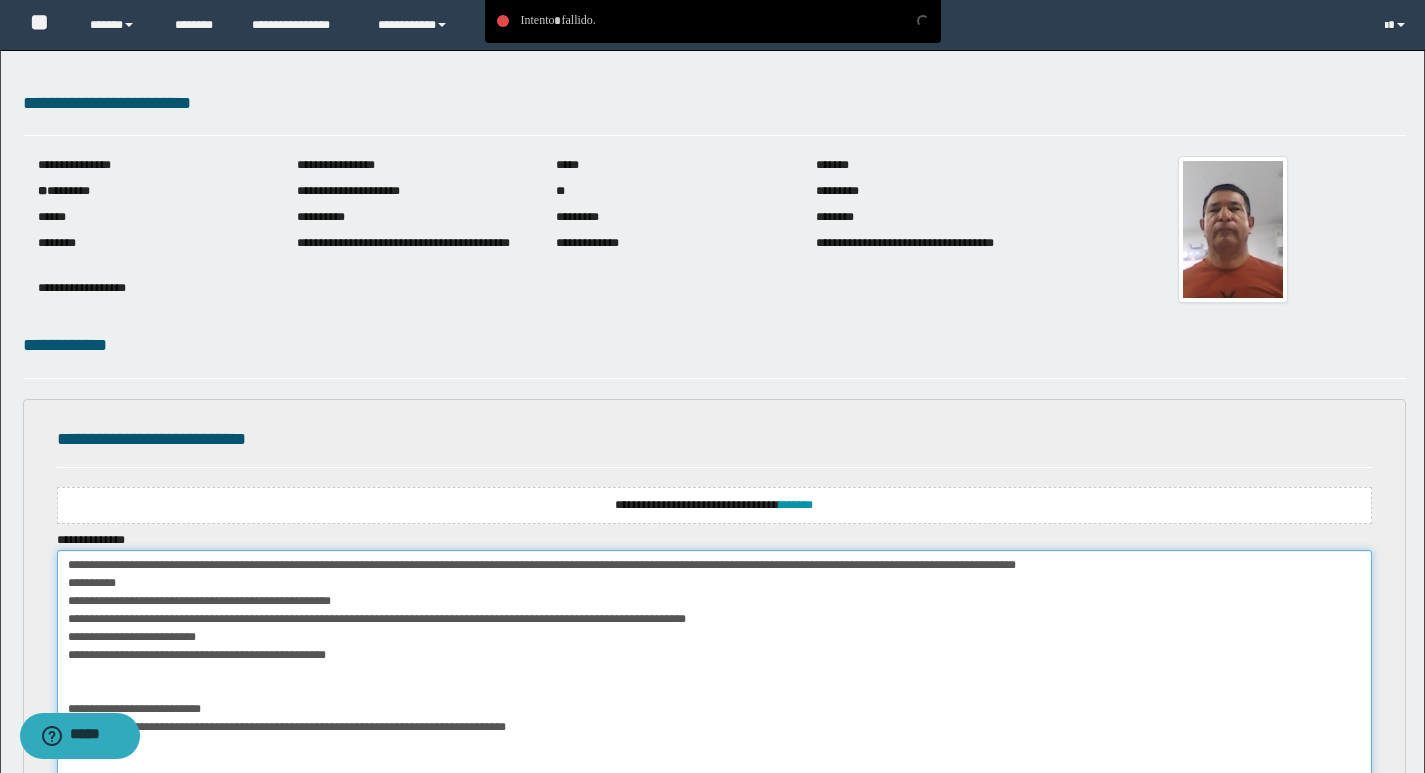 type on "**********" 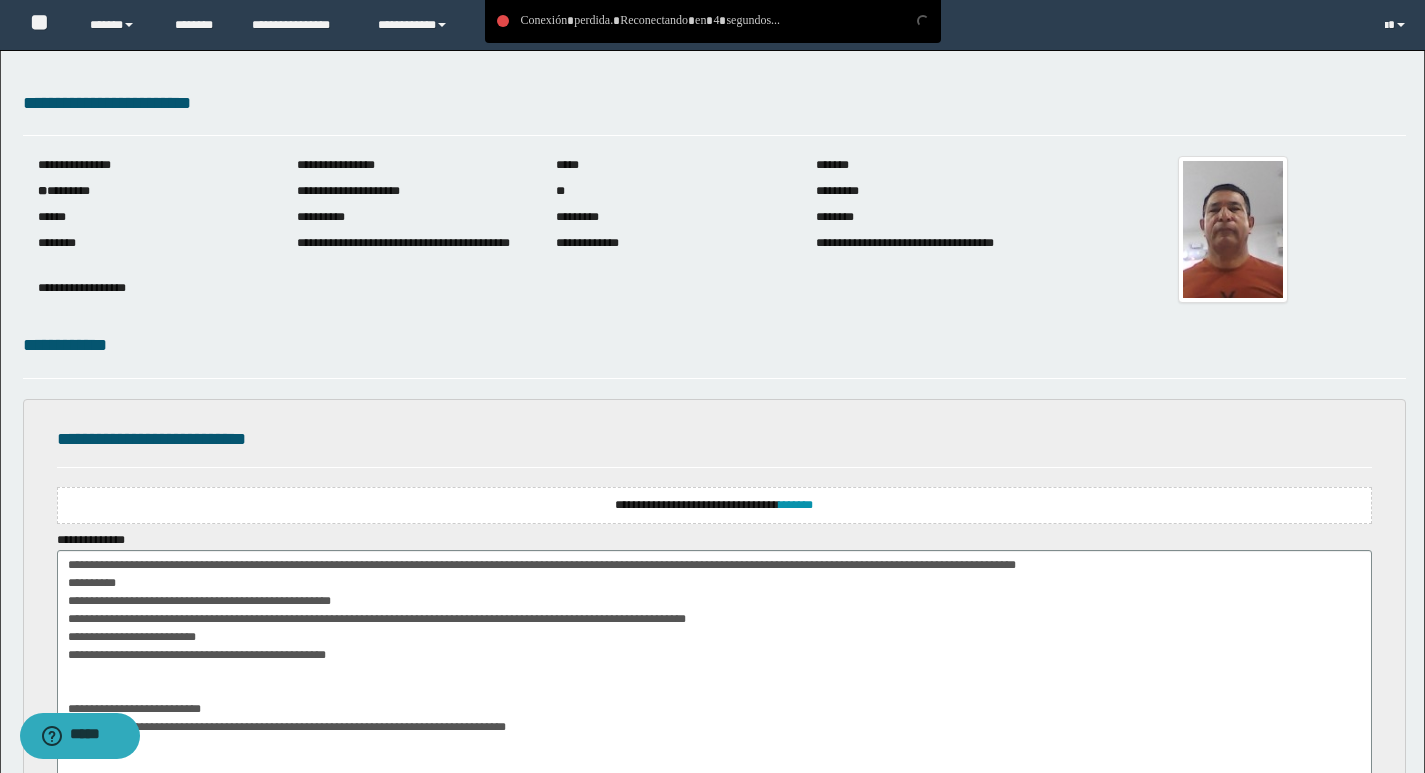click on "**********" at bounding box center [411, 191] 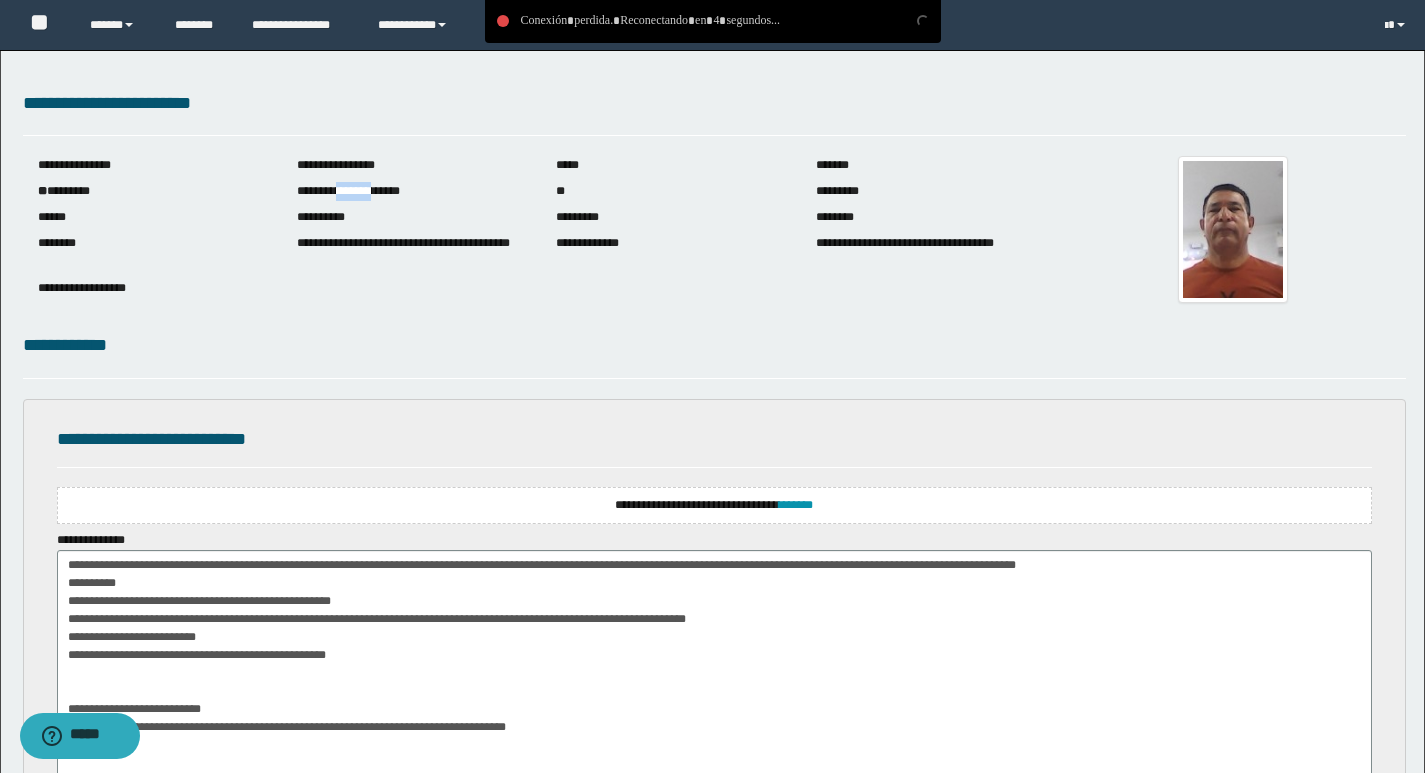 click on "**********" at bounding box center (411, 191) 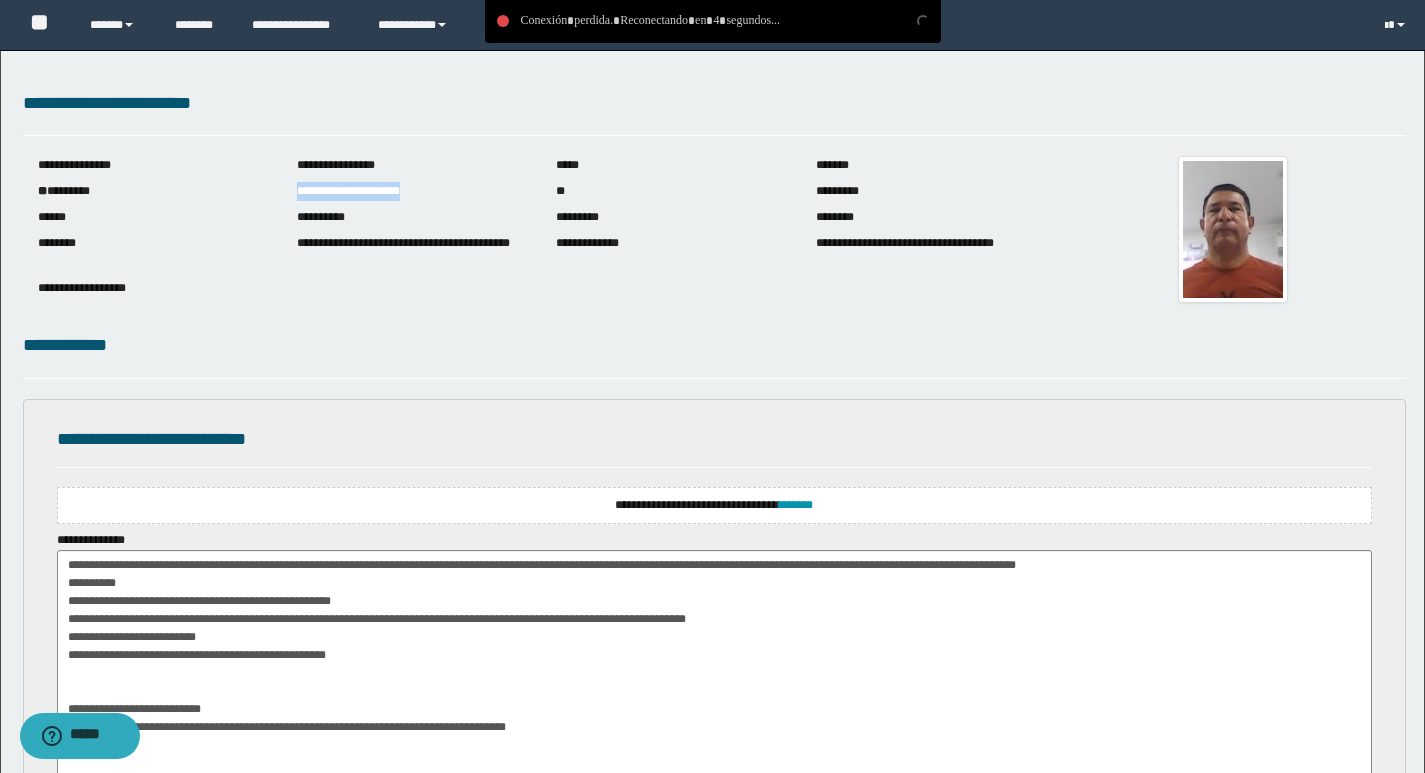 click on "**********" at bounding box center (411, 191) 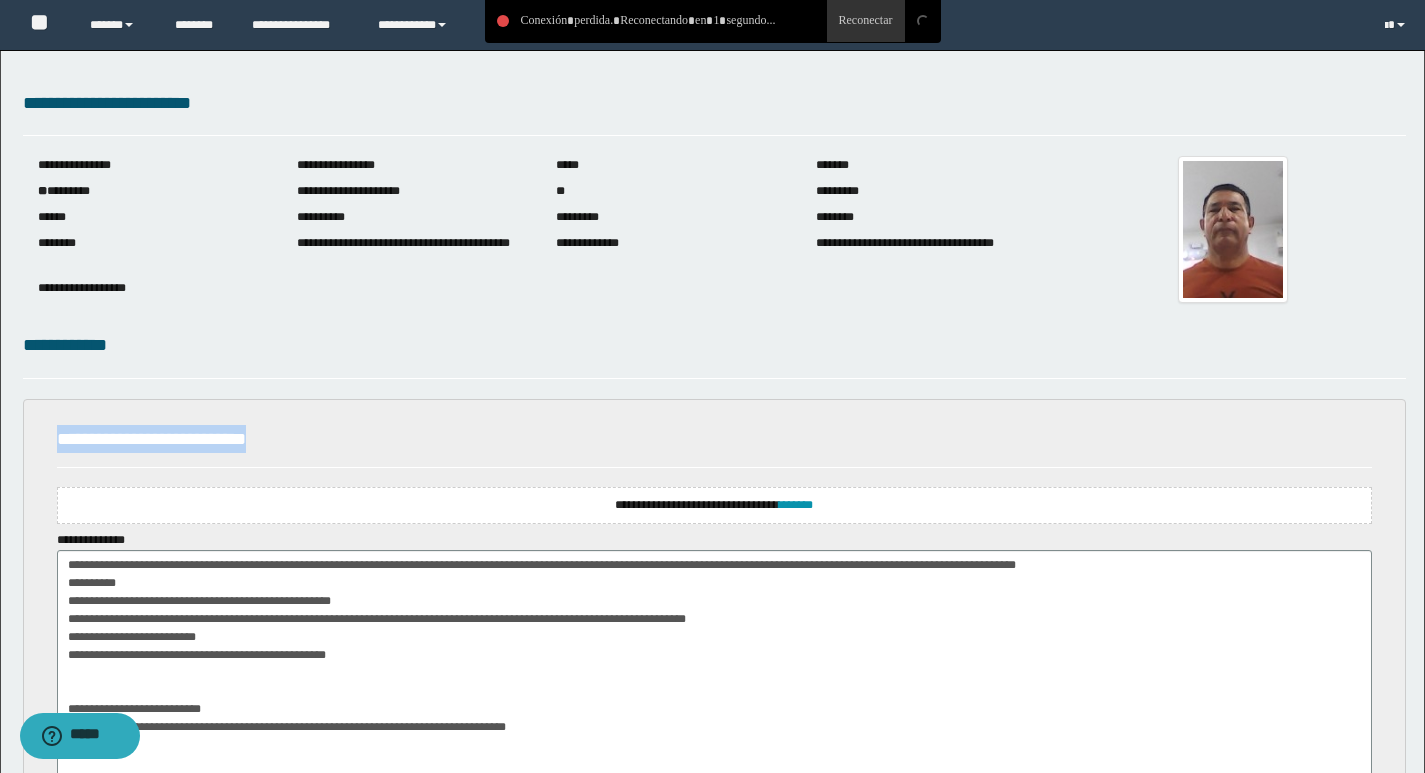 drag, startPoint x: 56, startPoint y: 440, endPoint x: 303, endPoint y: 448, distance: 247.12952 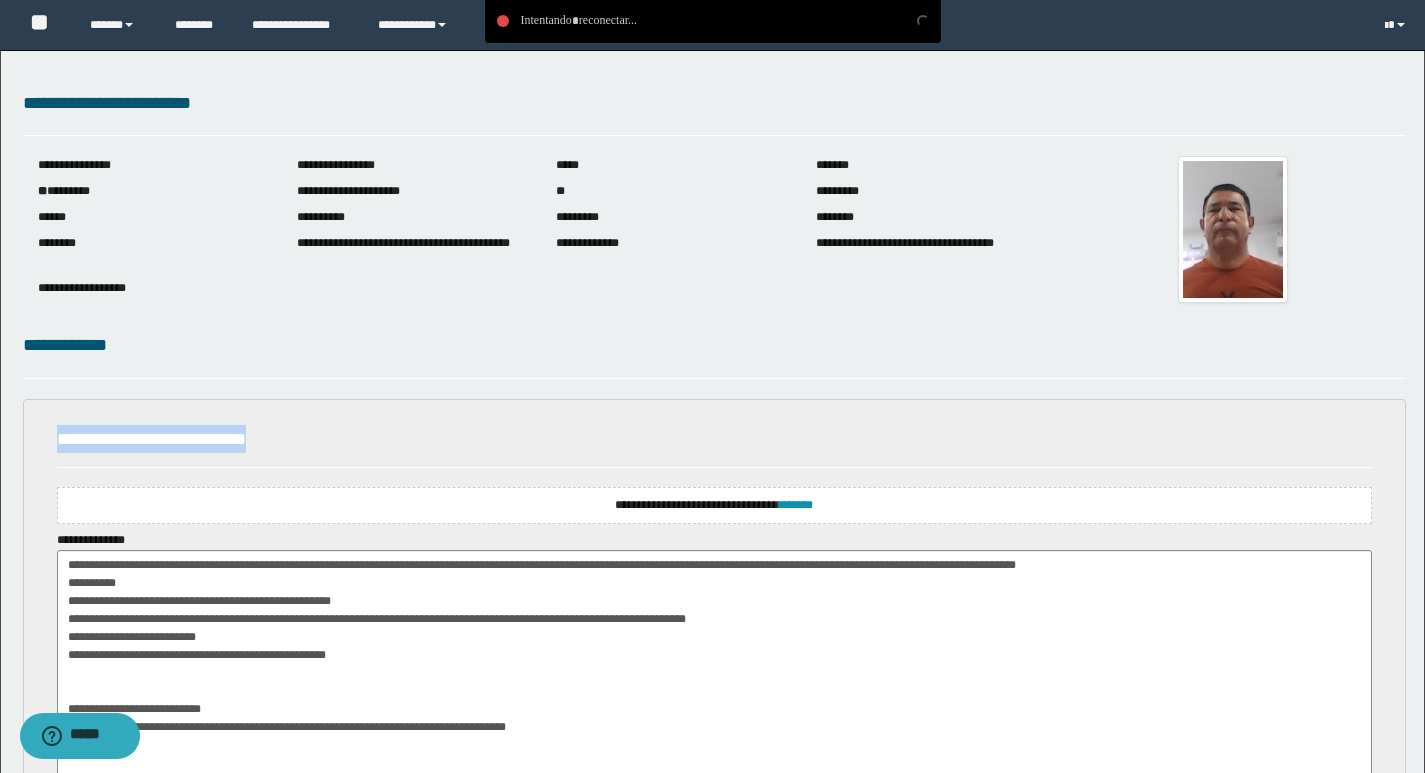 copy on "**********" 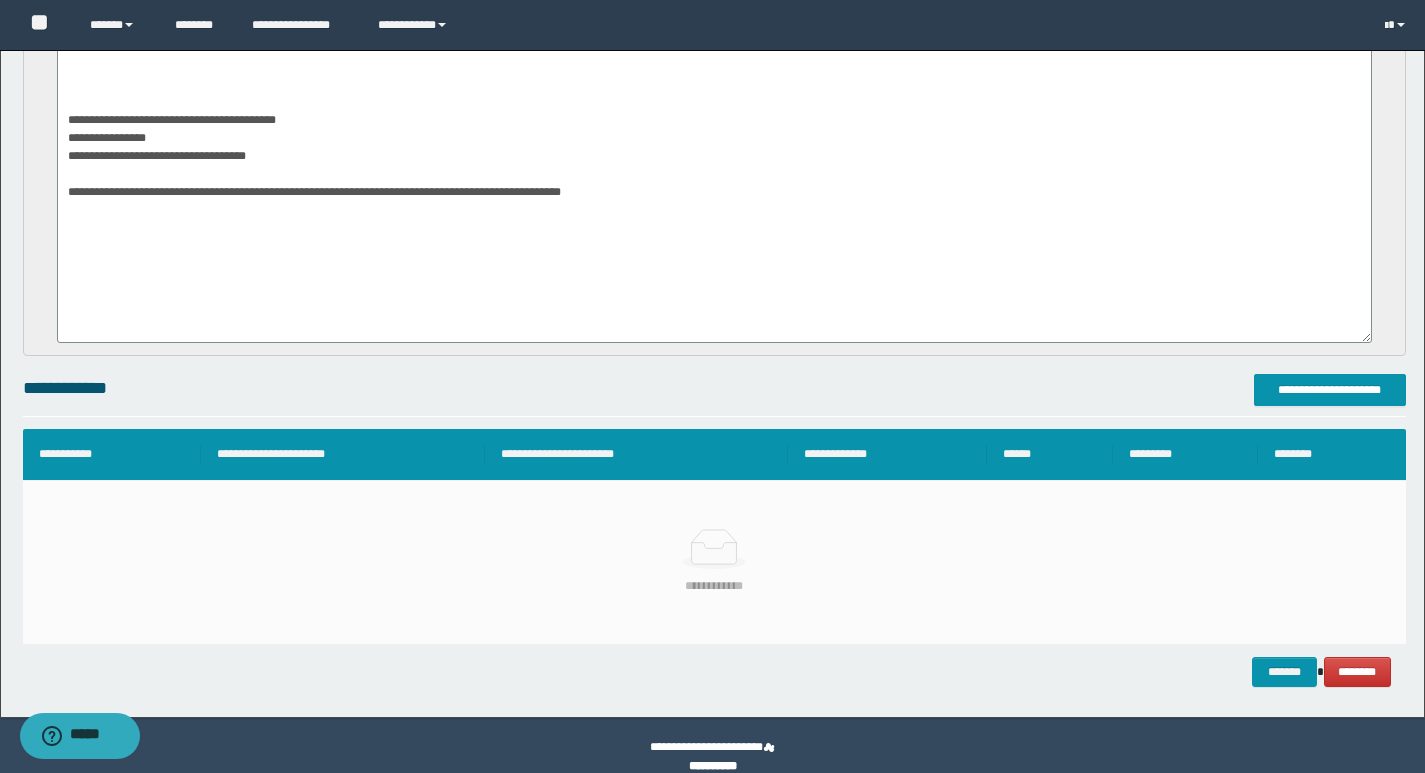 scroll, scrollTop: 855, scrollLeft: 0, axis: vertical 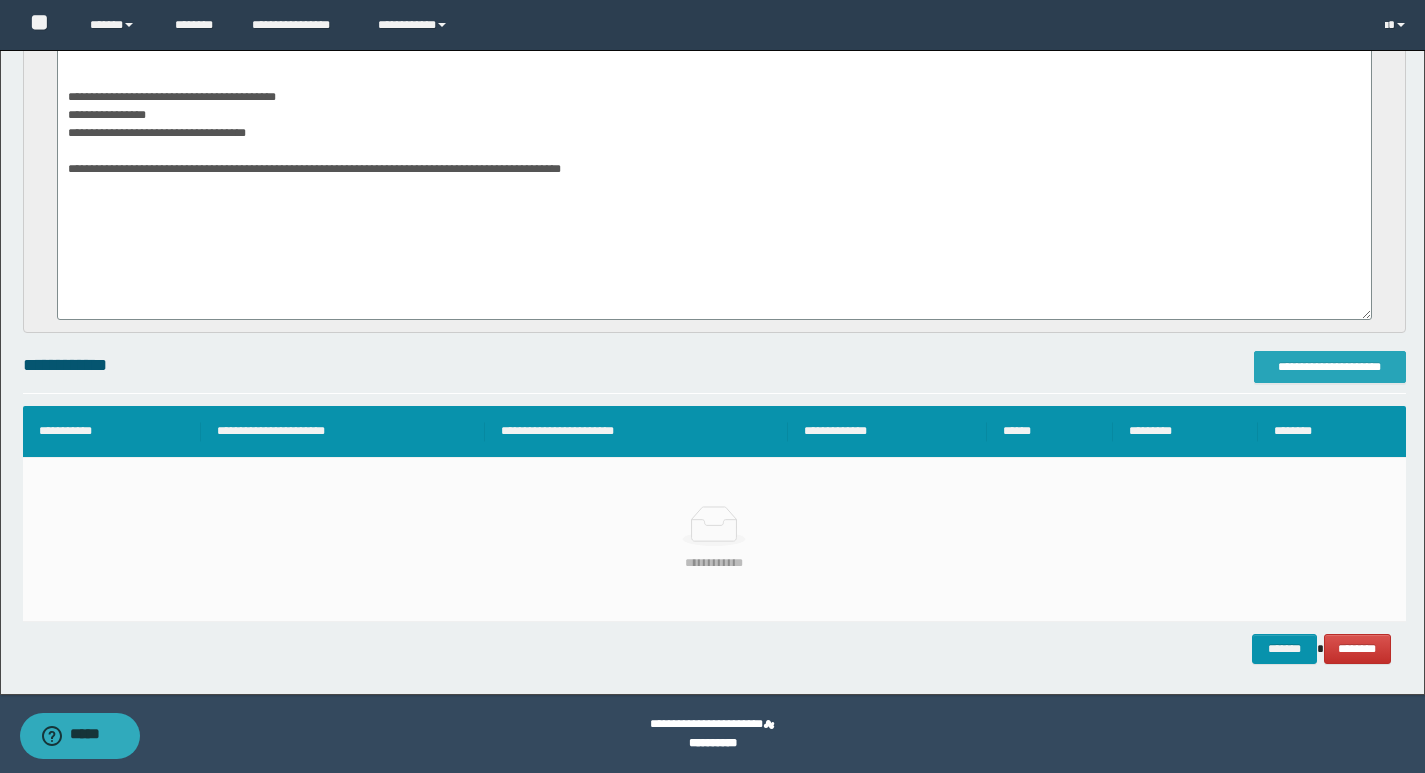 click on "**********" at bounding box center (1330, 367) 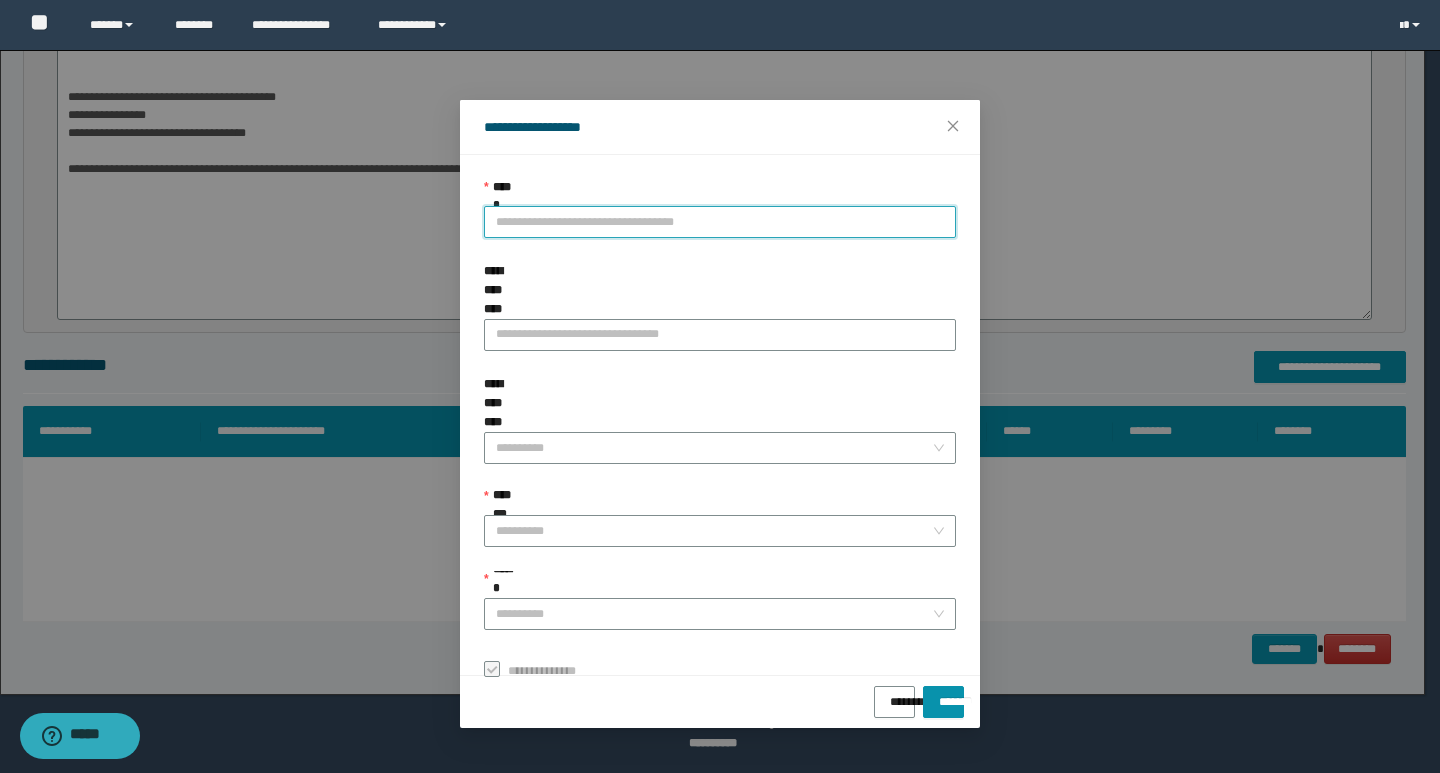 click on "**********" at bounding box center (720, 222) 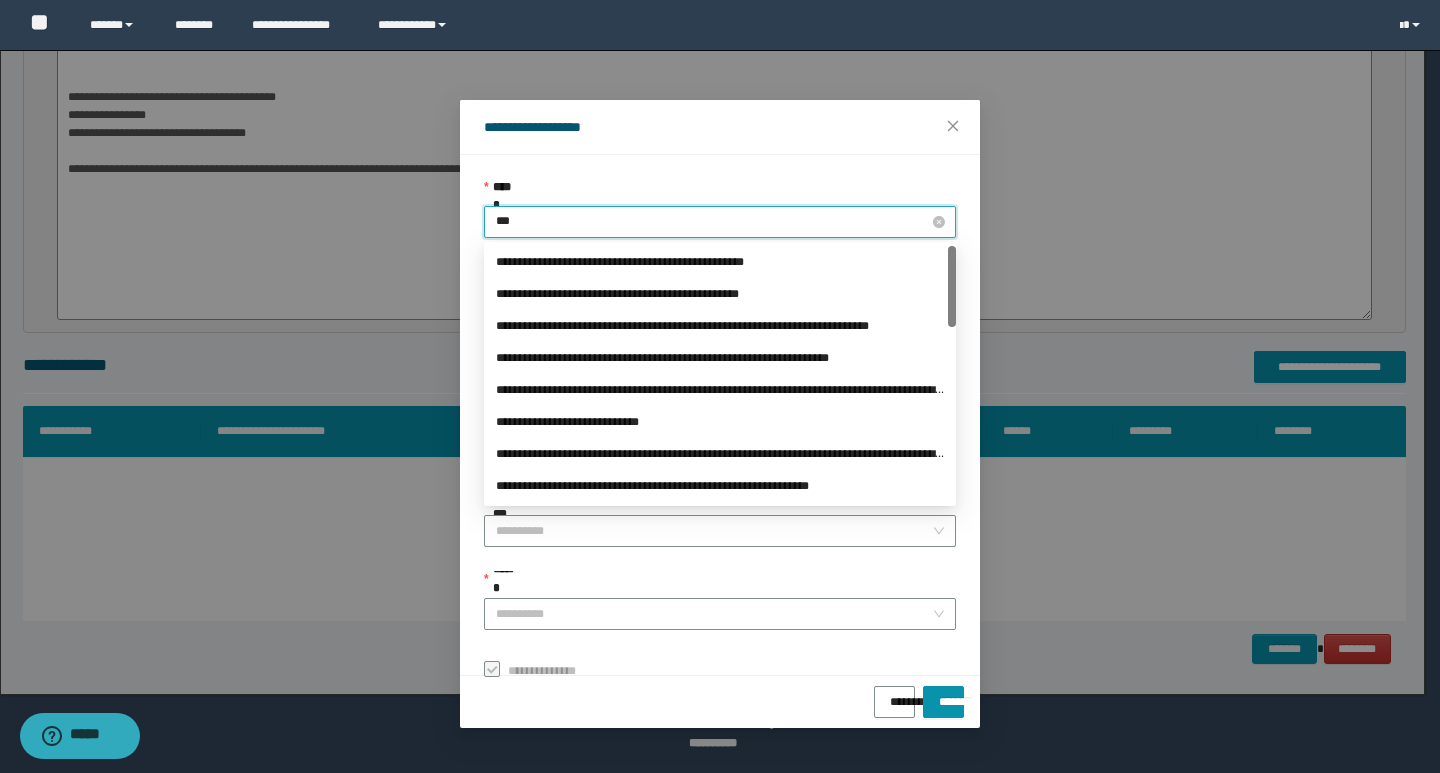 type on "****" 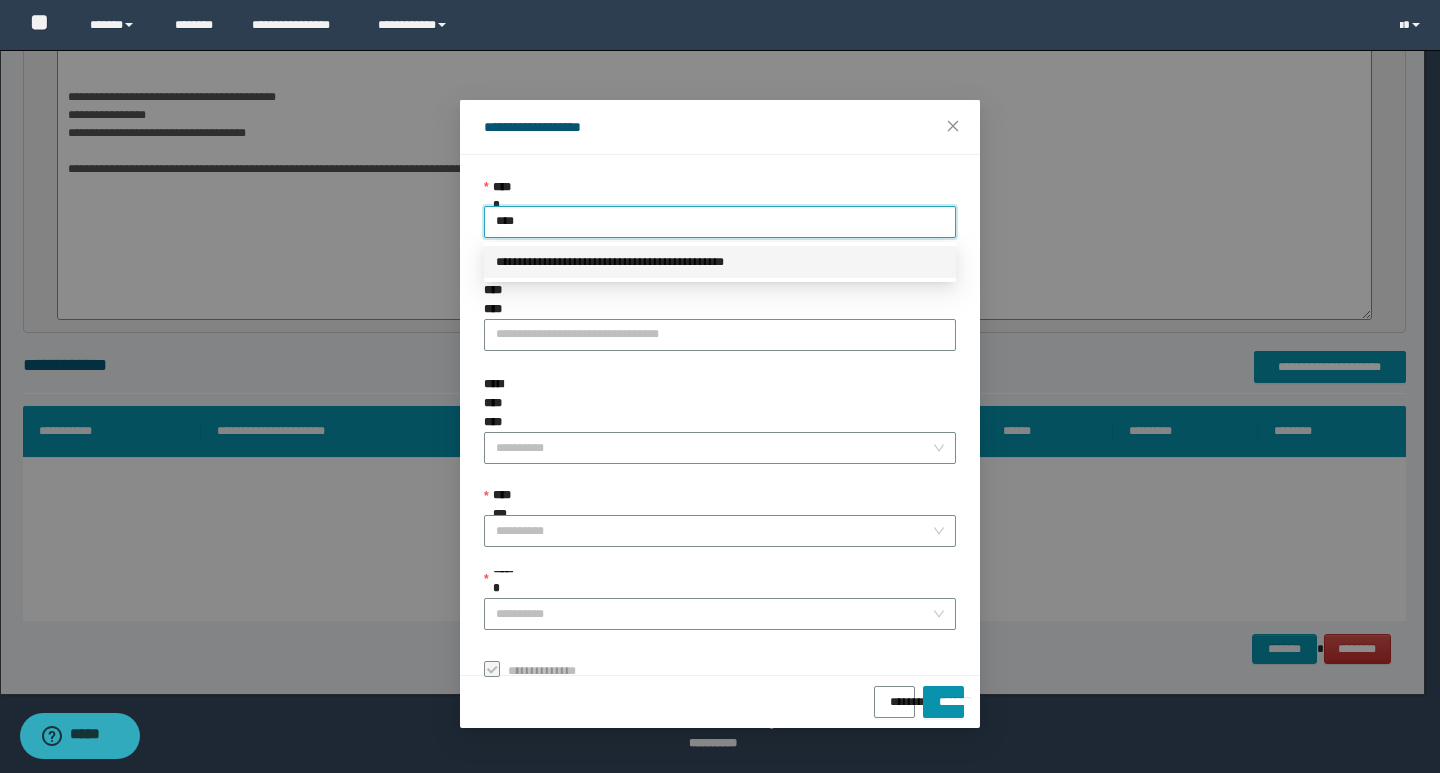 click on "**********" at bounding box center [720, 262] 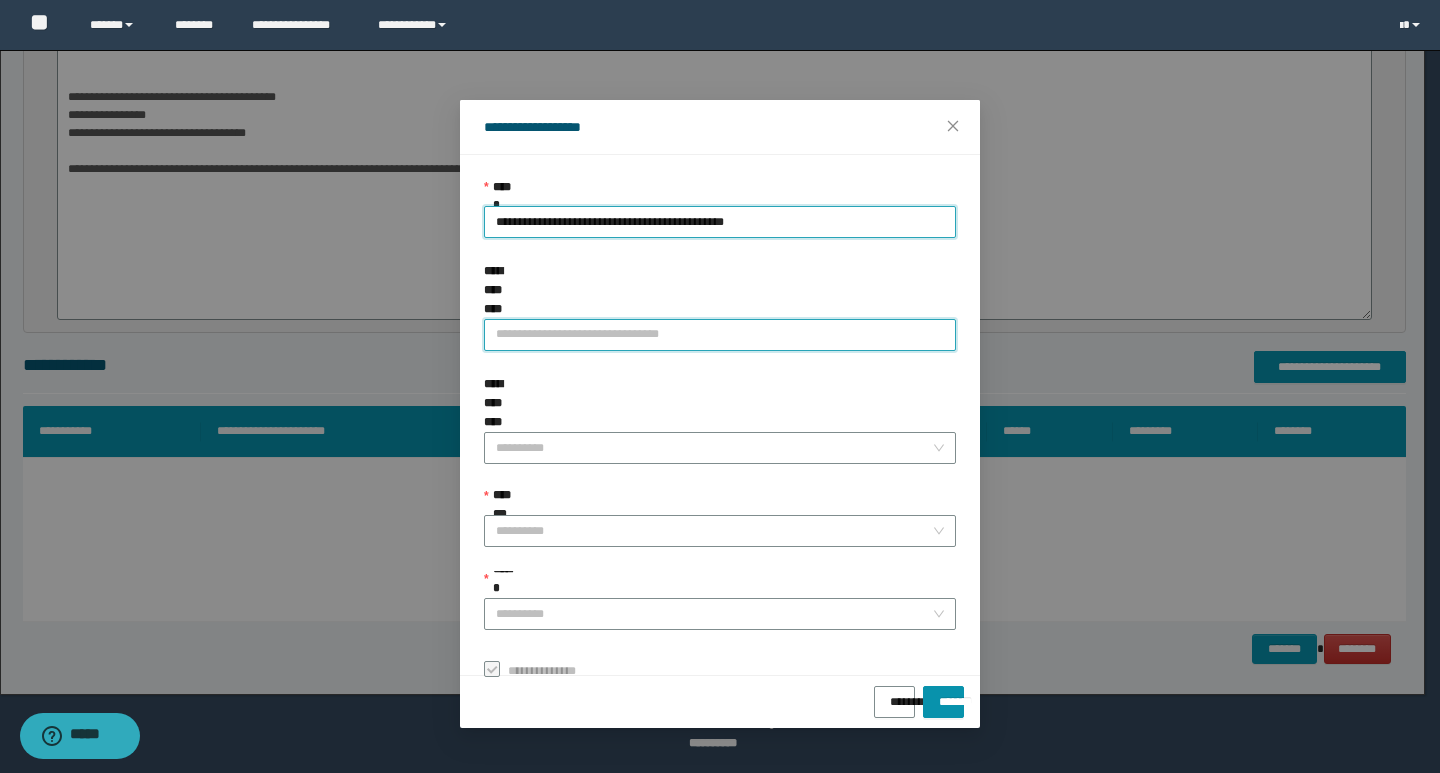 click on "**********" at bounding box center [720, 335] 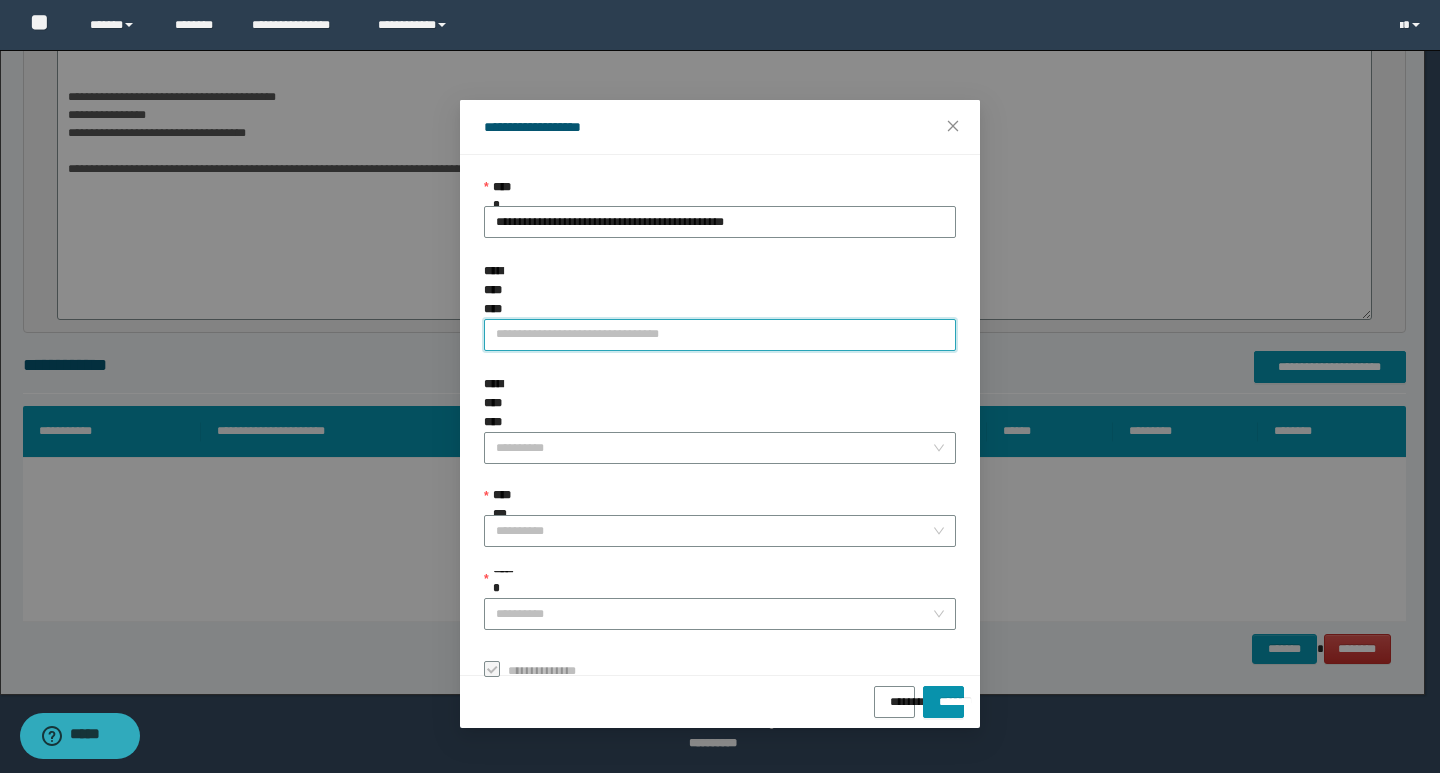 paste on "**********" 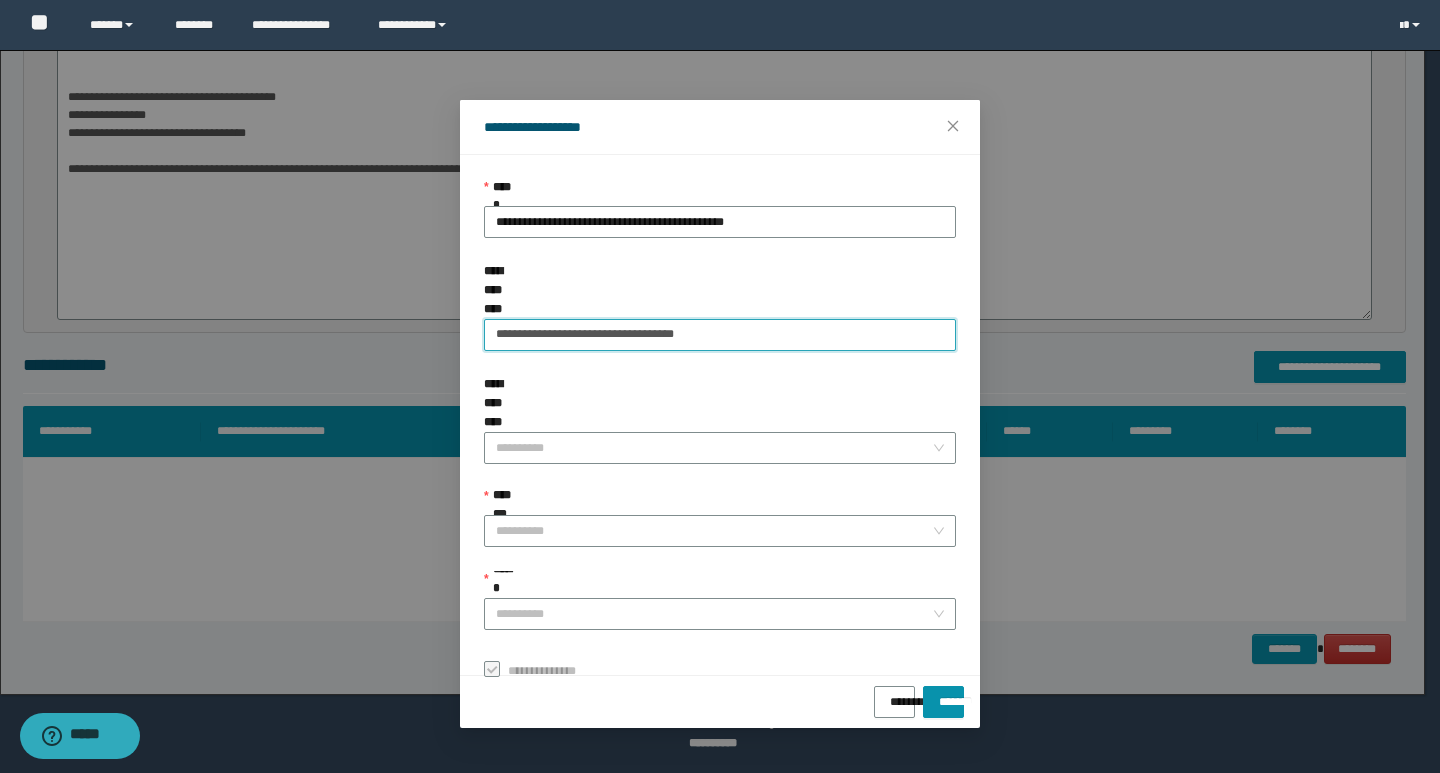 drag, startPoint x: 696, startPoint y: 308, endPoint x: 637, endPoint y: 302, distance: 59.3043 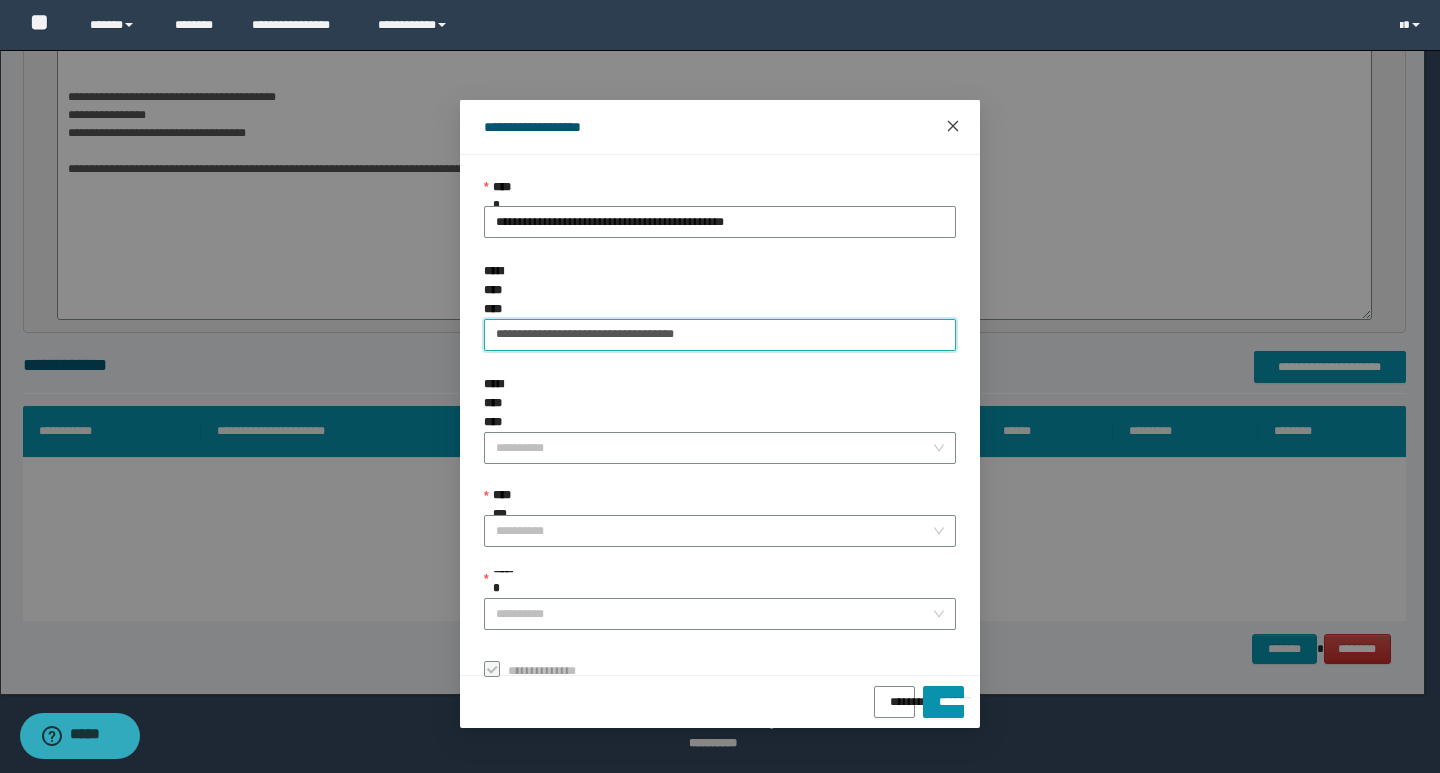 type on "**********" 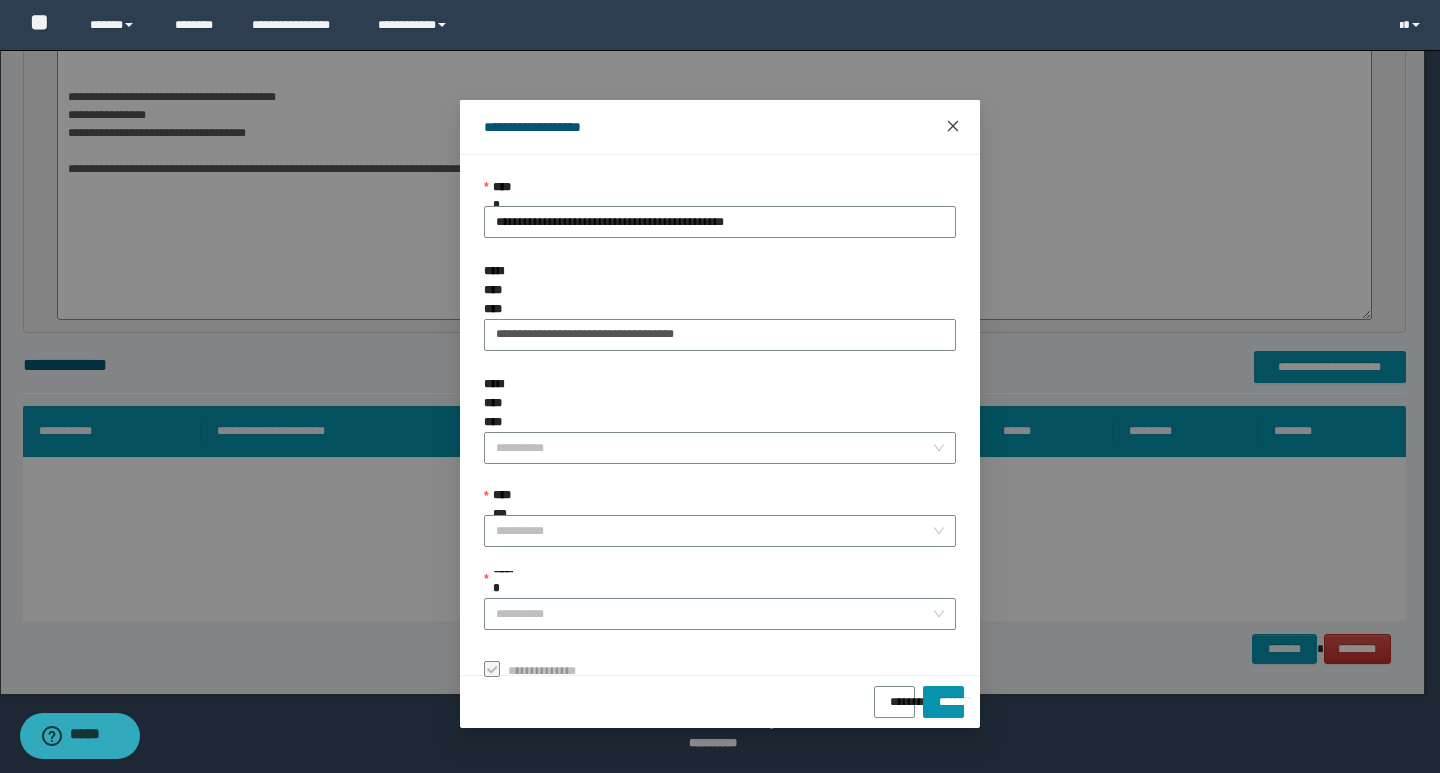 click at bounding box center (953, 127) 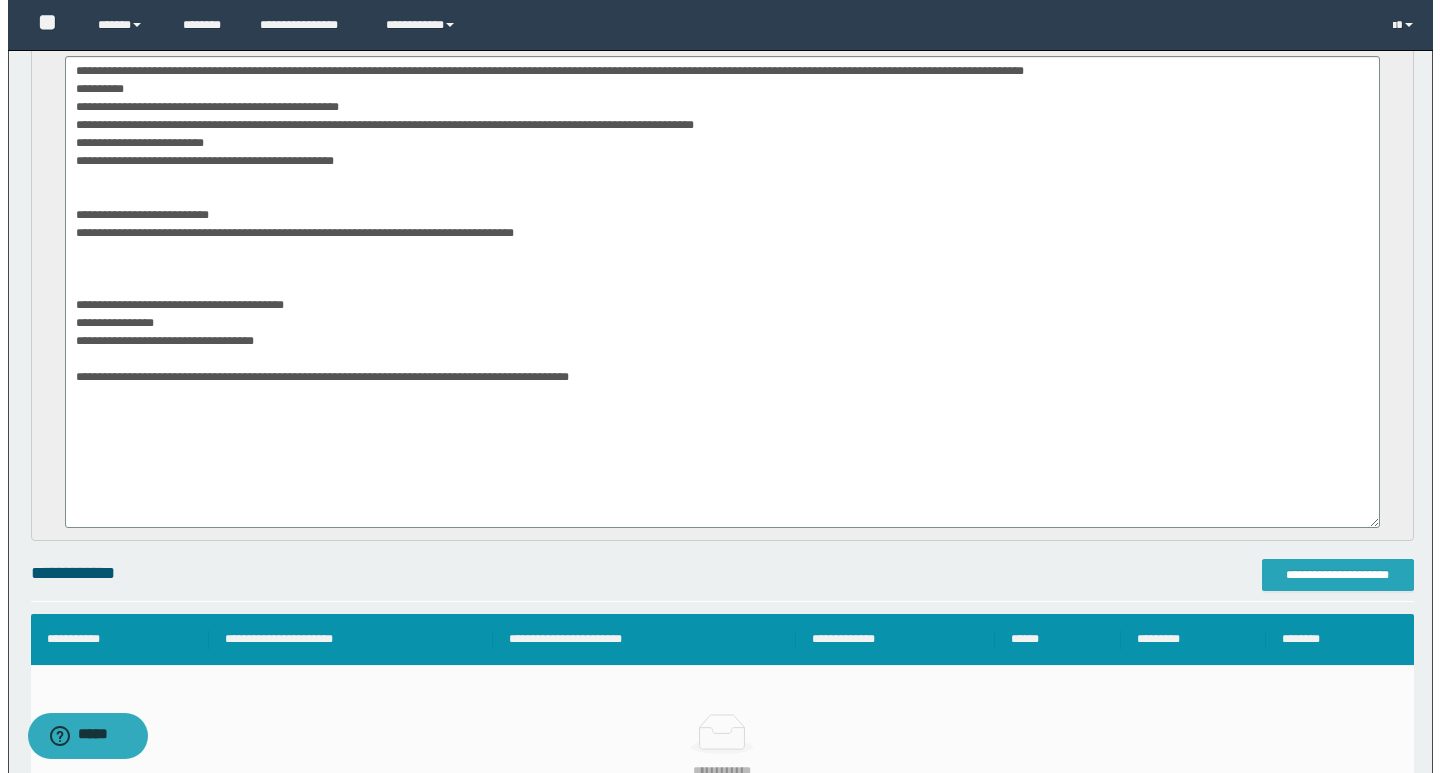 scroll, scrollTop: 655, scrollLeft: 0, axis: vertical 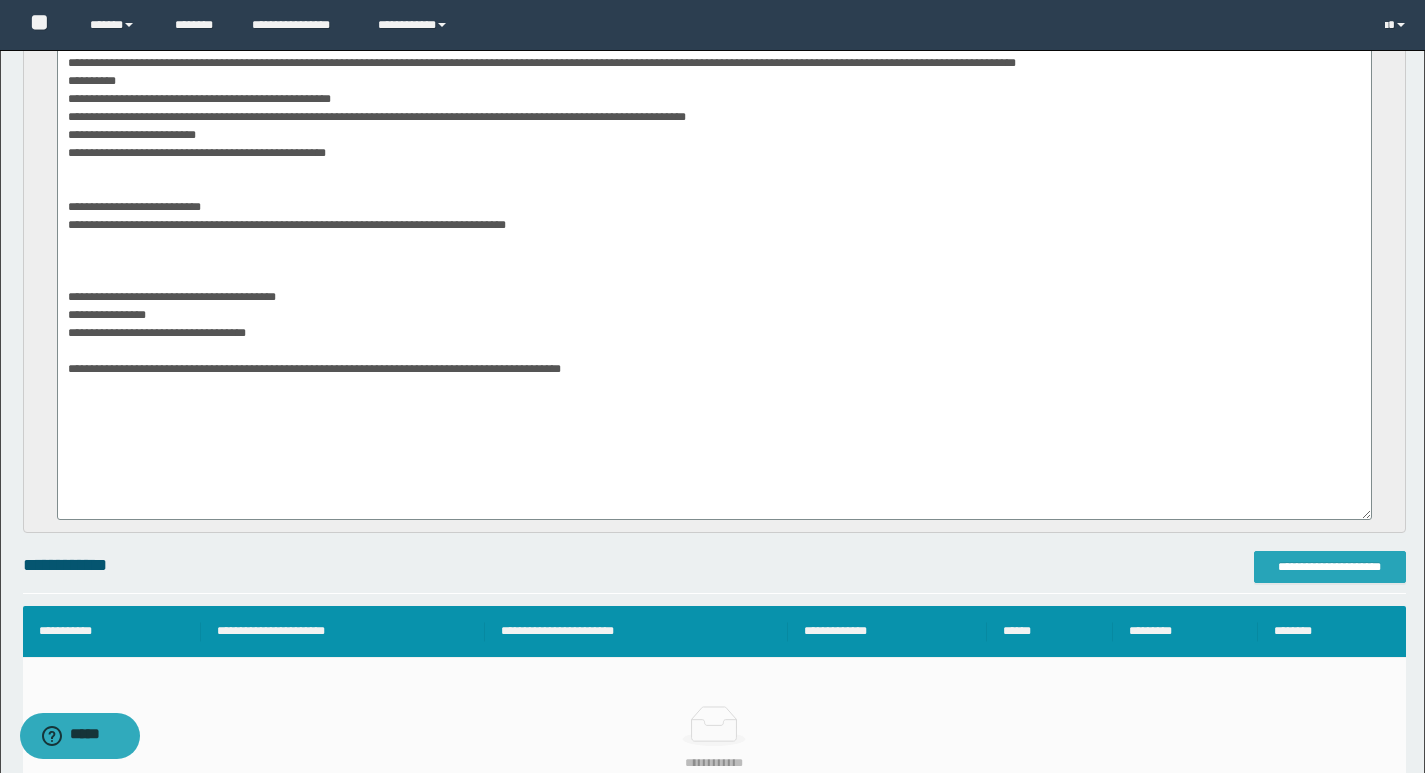 click on "**********" at bounding box center (1330, 567) 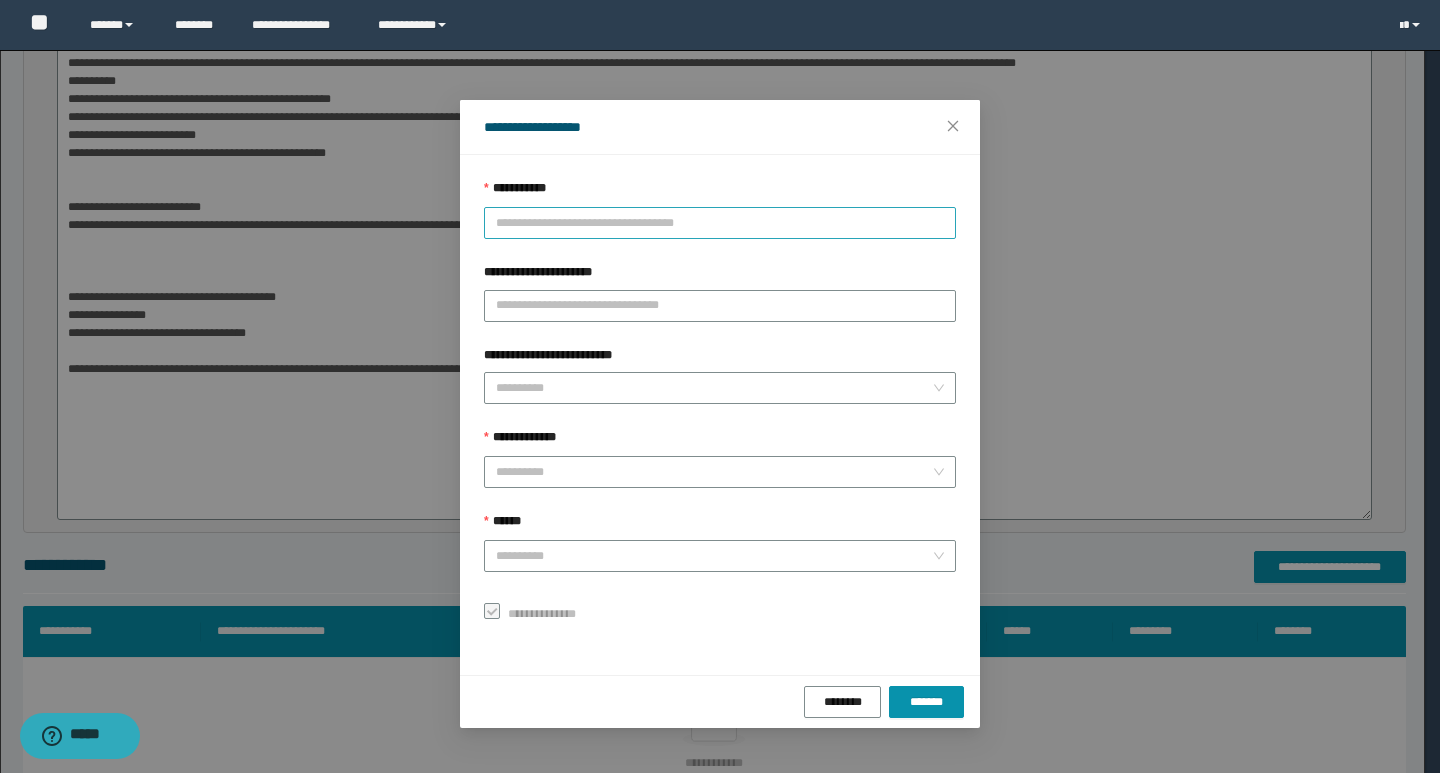 click on "**********" at bounding box center [720, 223] 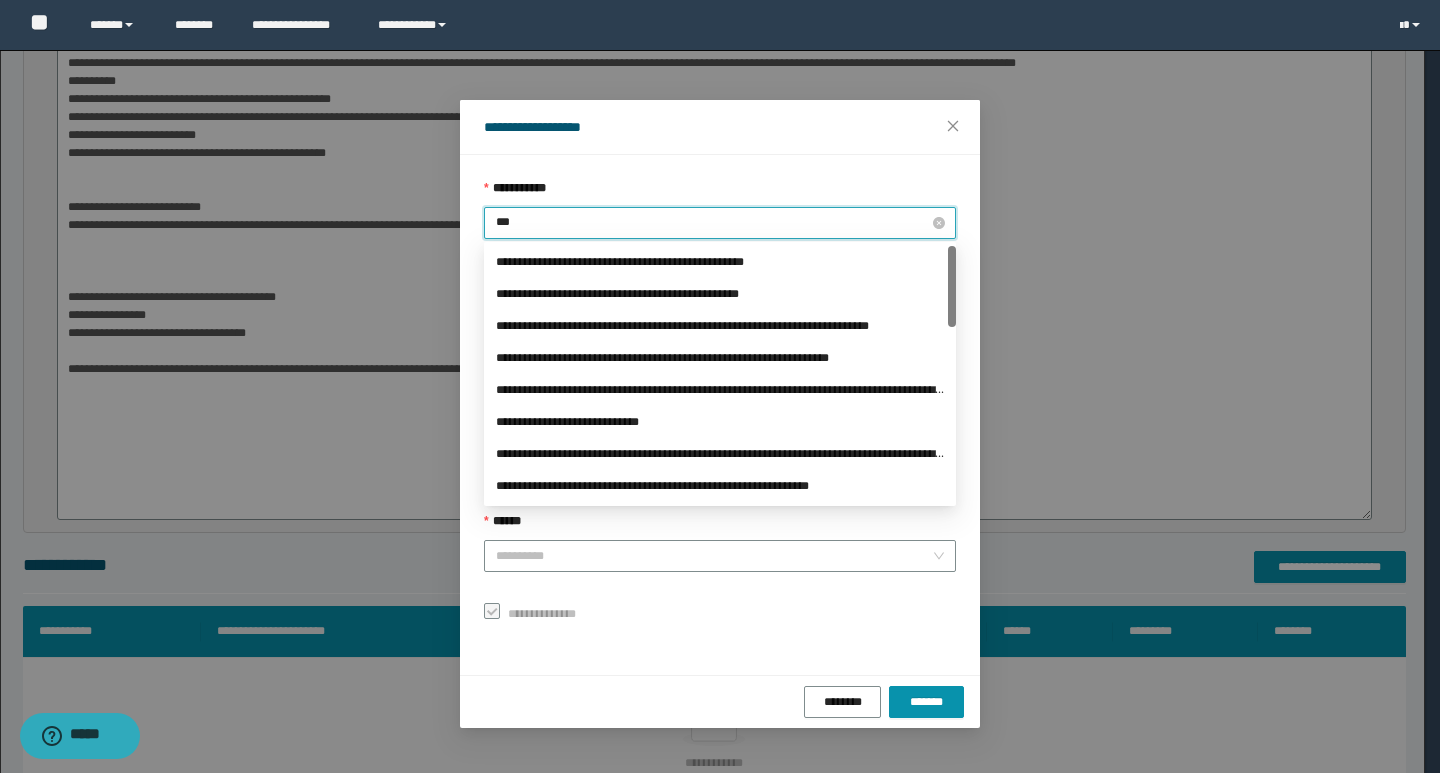 type on "****" 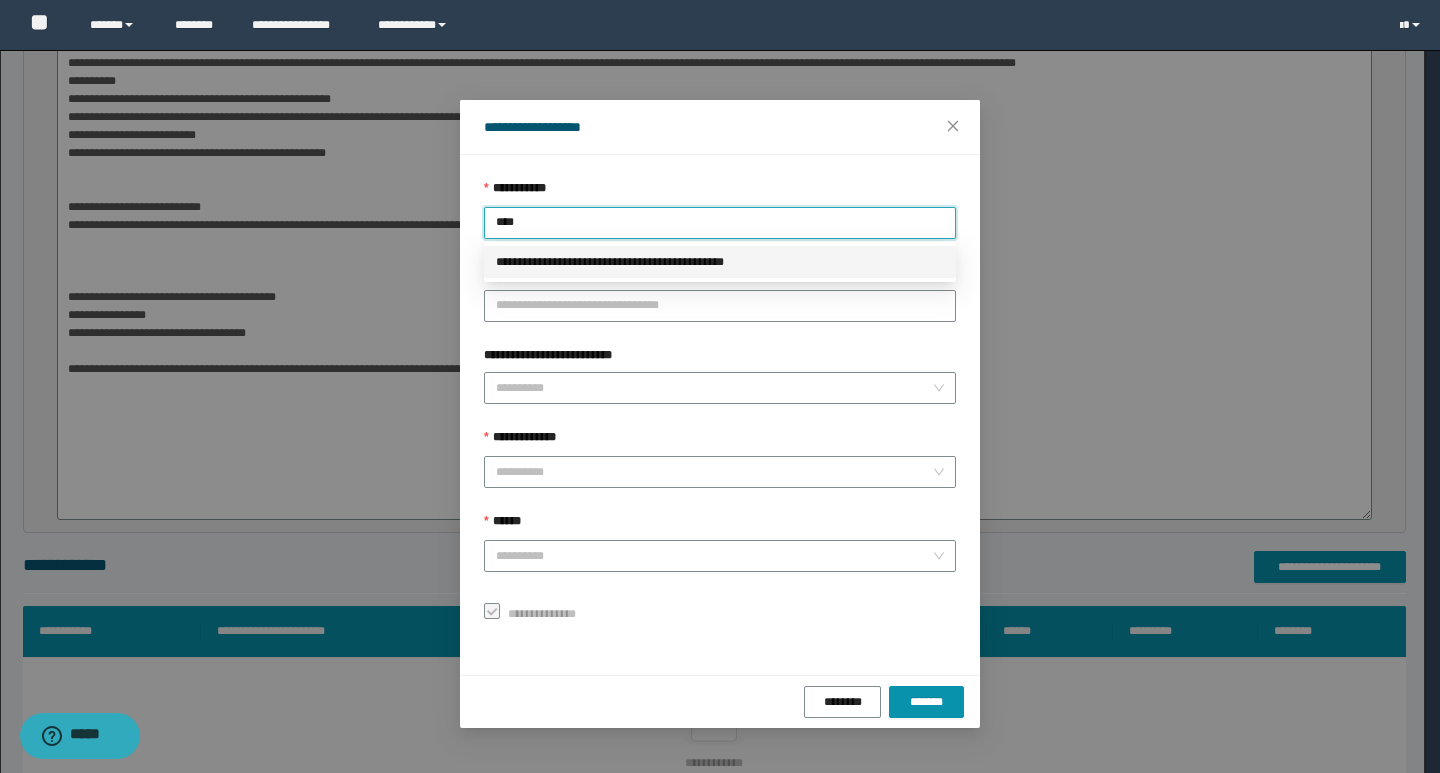 click on "**********" at bounding box center (720, 262) 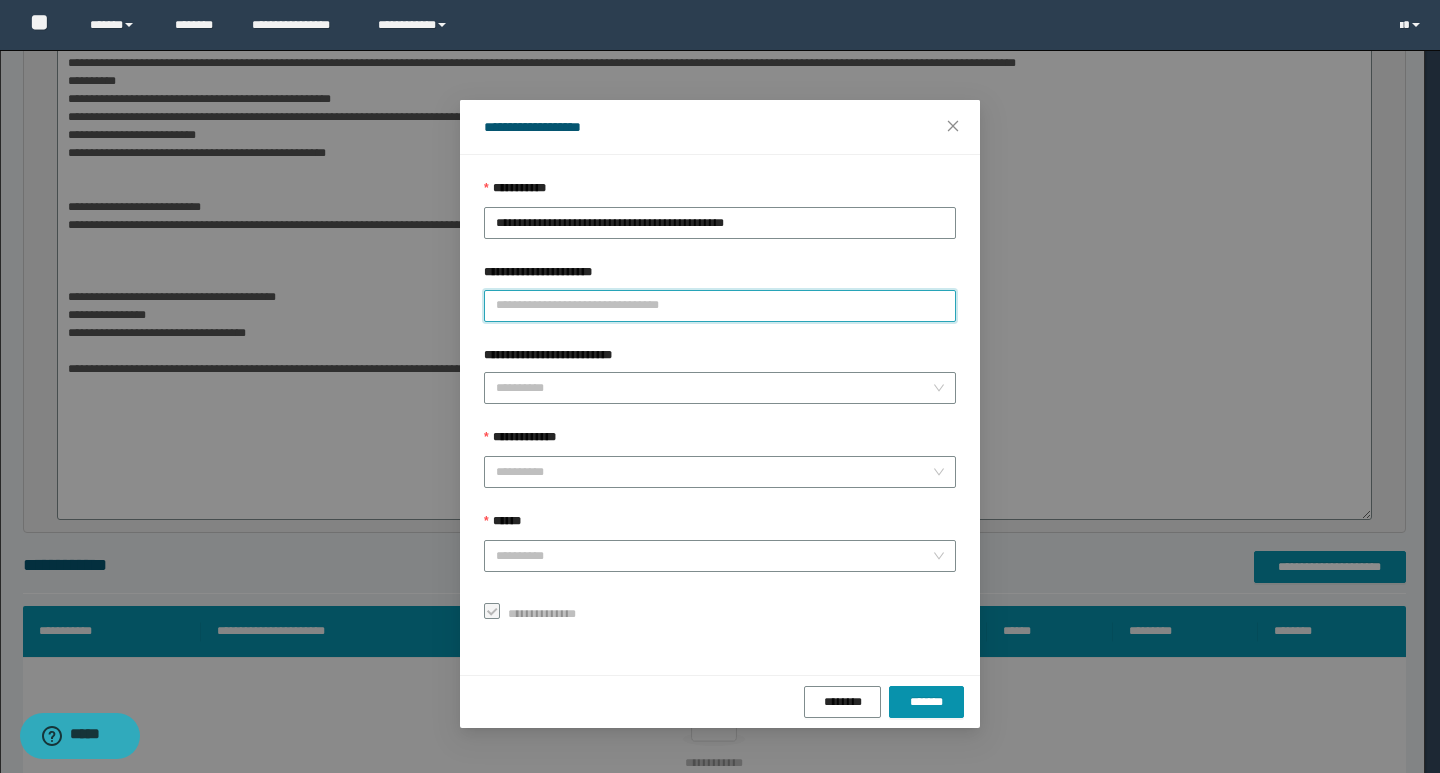 click on "**********" at bounding box center [720, 306] 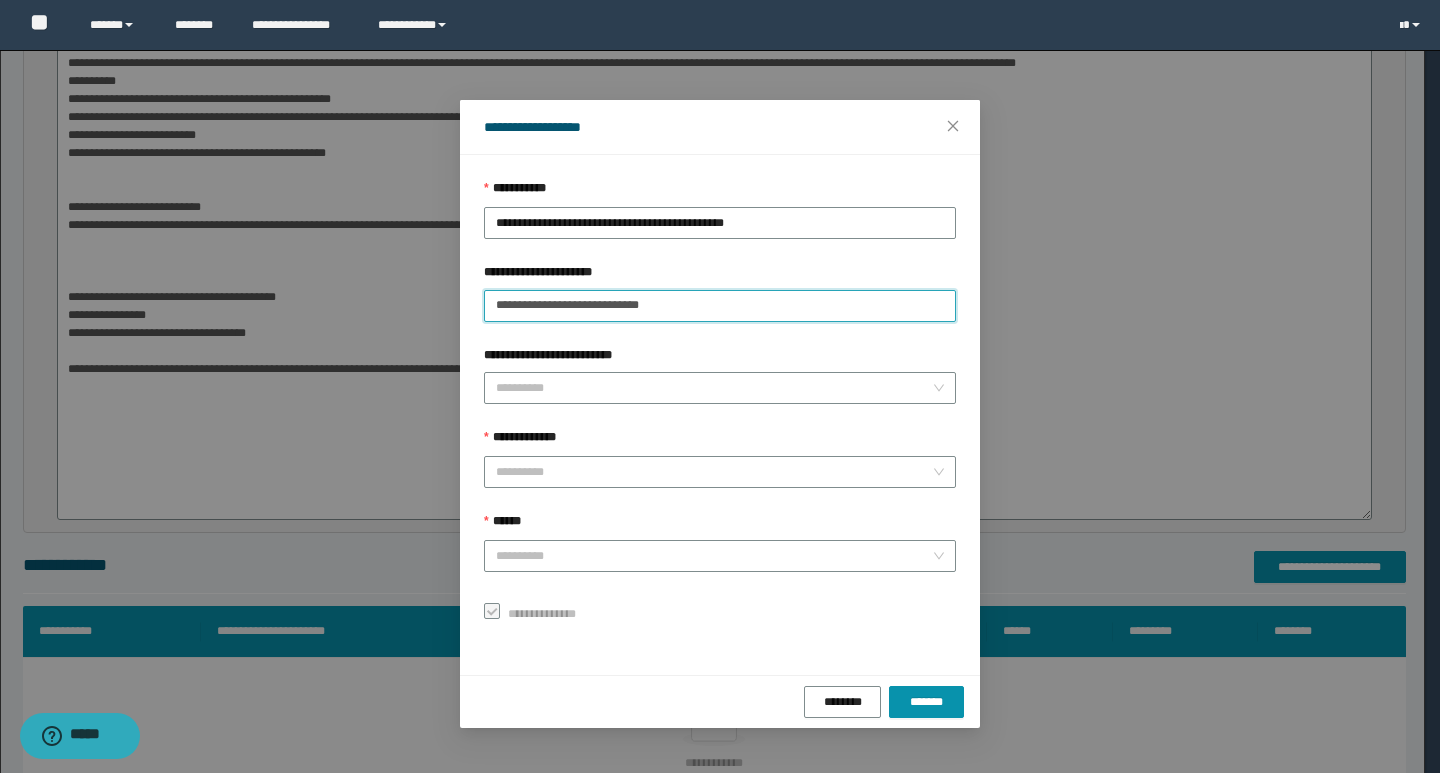 type on "**********" 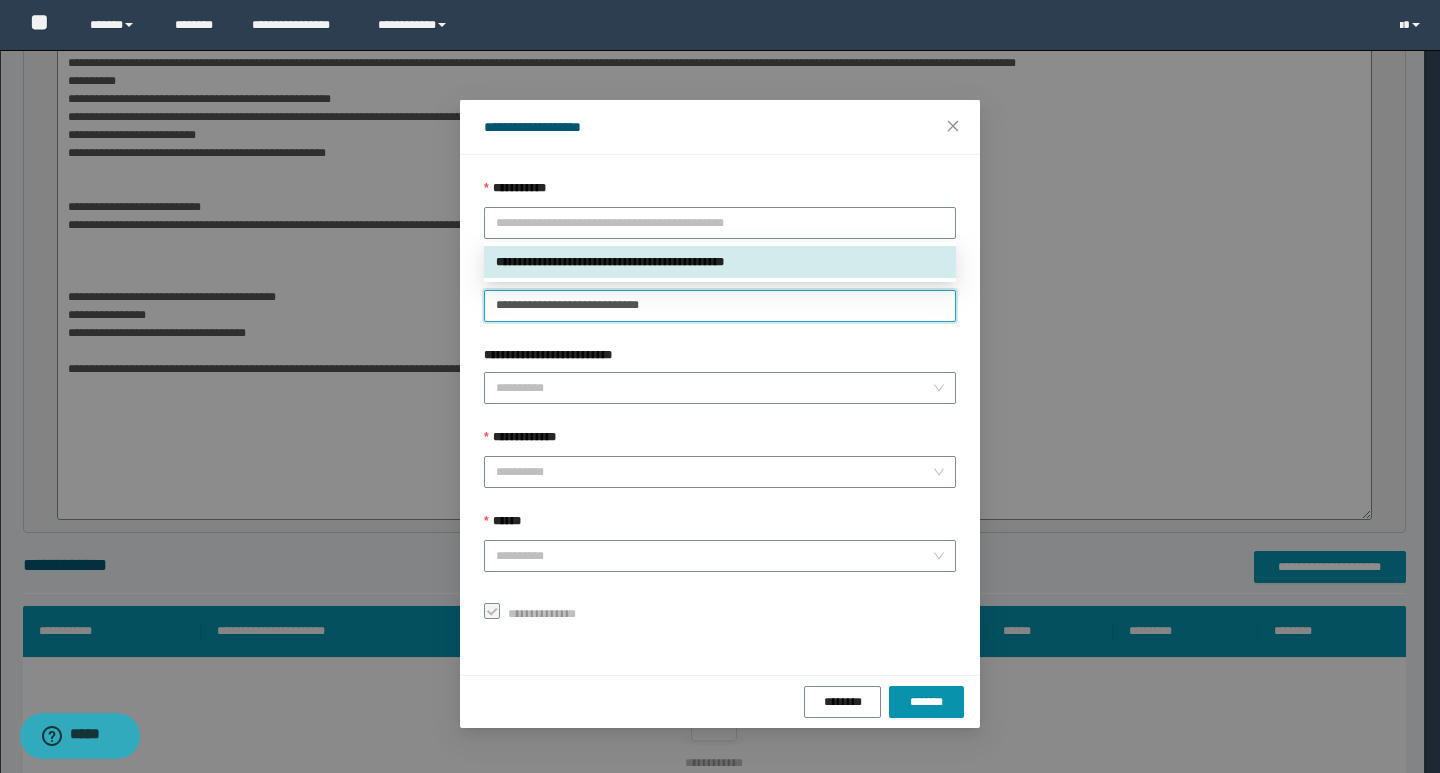 drag, startPoint x: 770, startPoint y: 215, endPoint x: 491, endPoint y: 241, distance: 280.20886 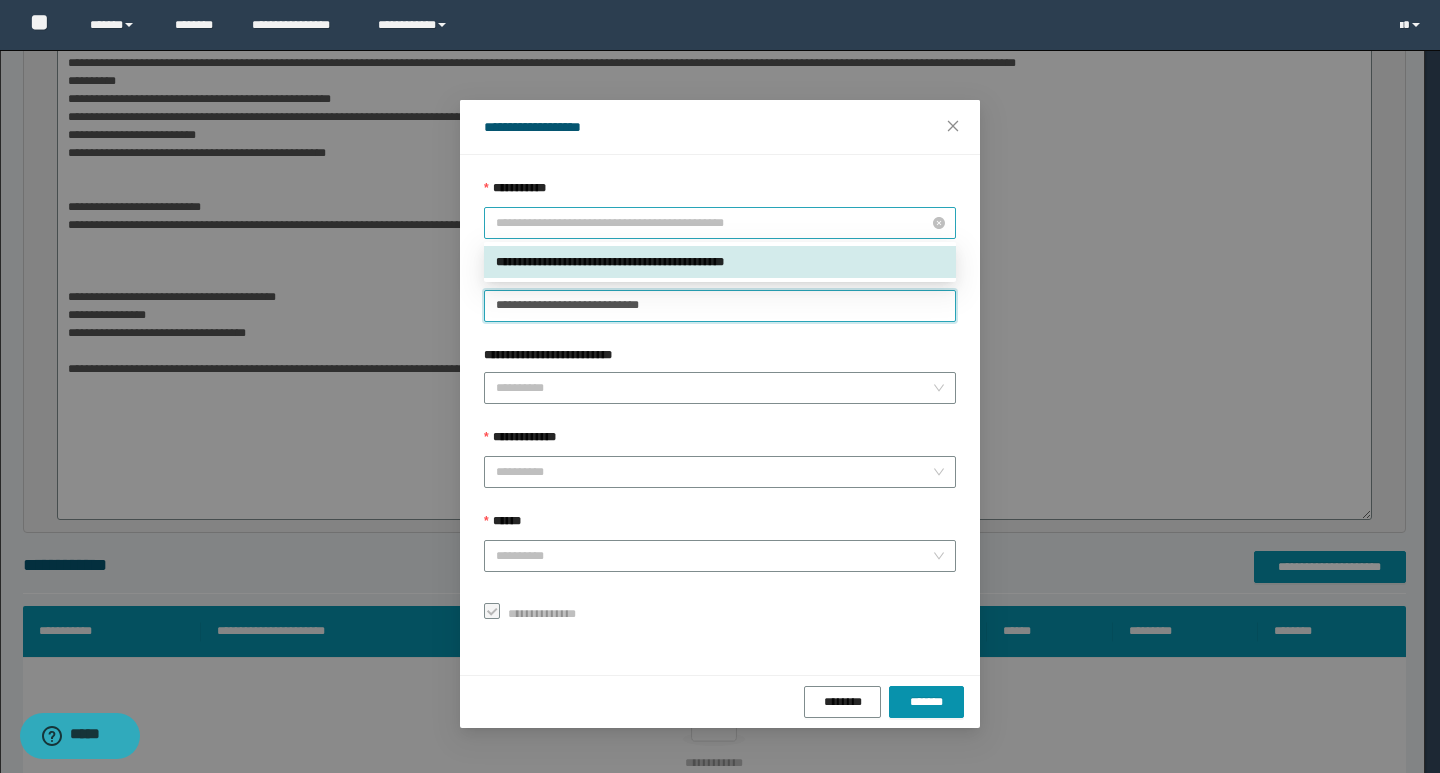 click on "**********" at bounding box center [720, 223] 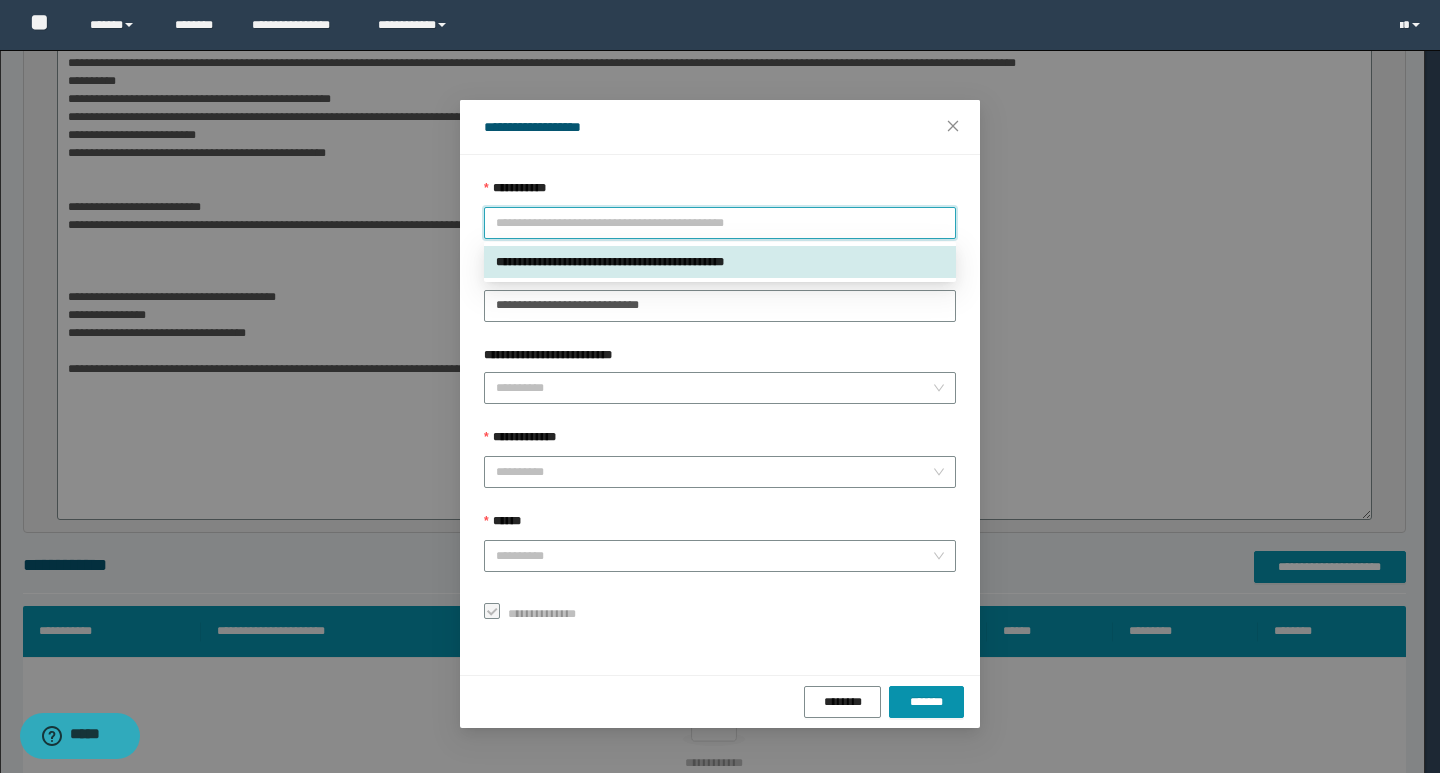 drag, startPoint x: 493, startPoint y: 216, endPoint x: 723, endPoint y: 199, distance: 230.62741 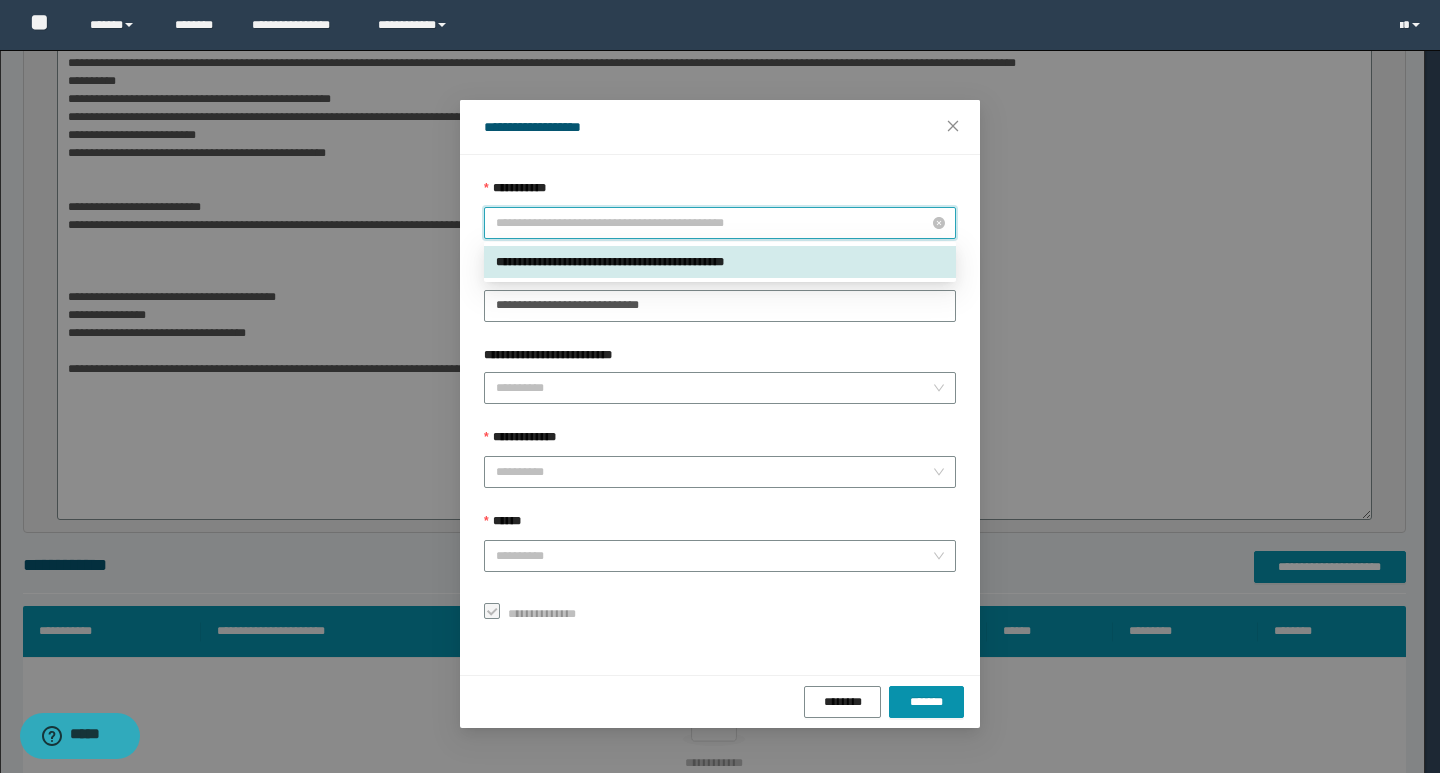 type on "*" 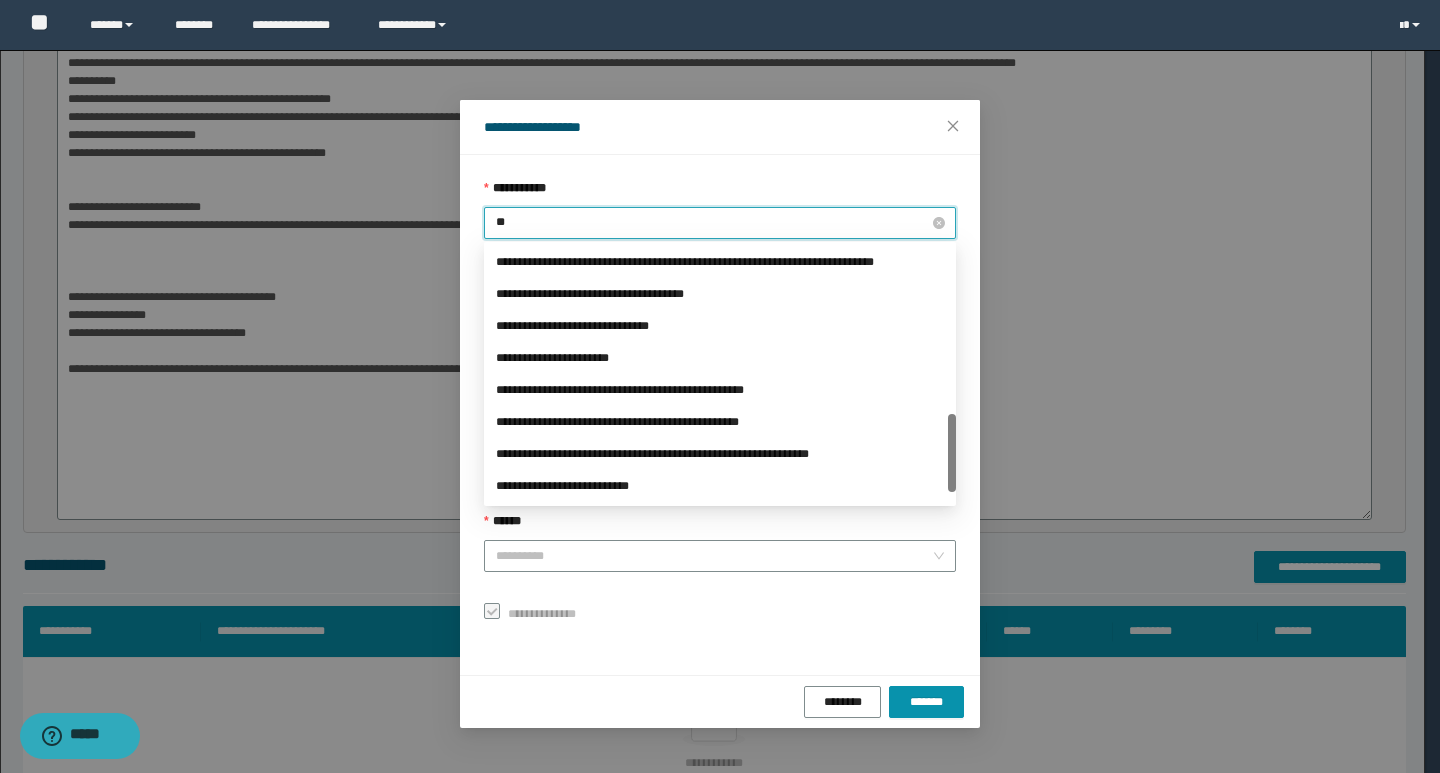 scroll, scrollTop: 576, scrollLeft: 0, axis: vertical 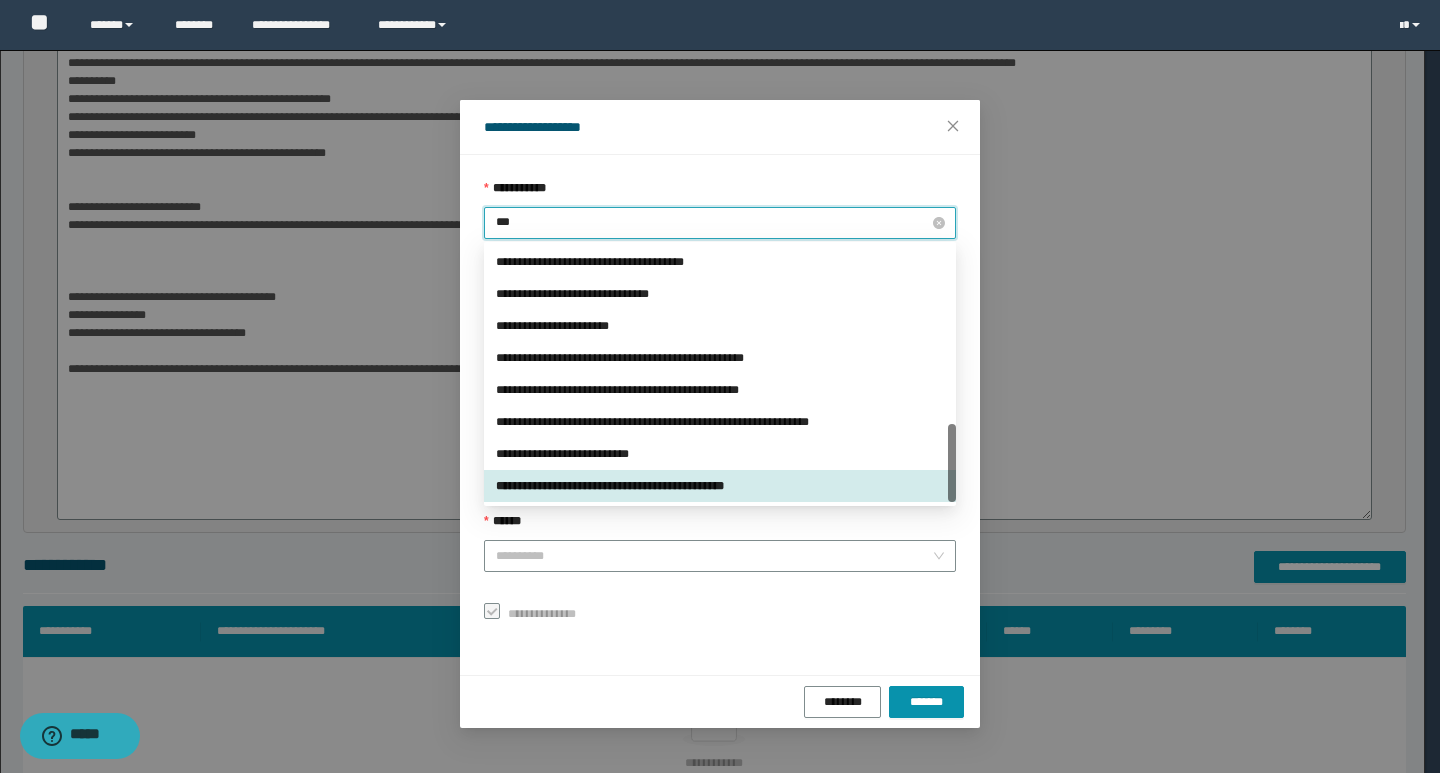 type on "****" 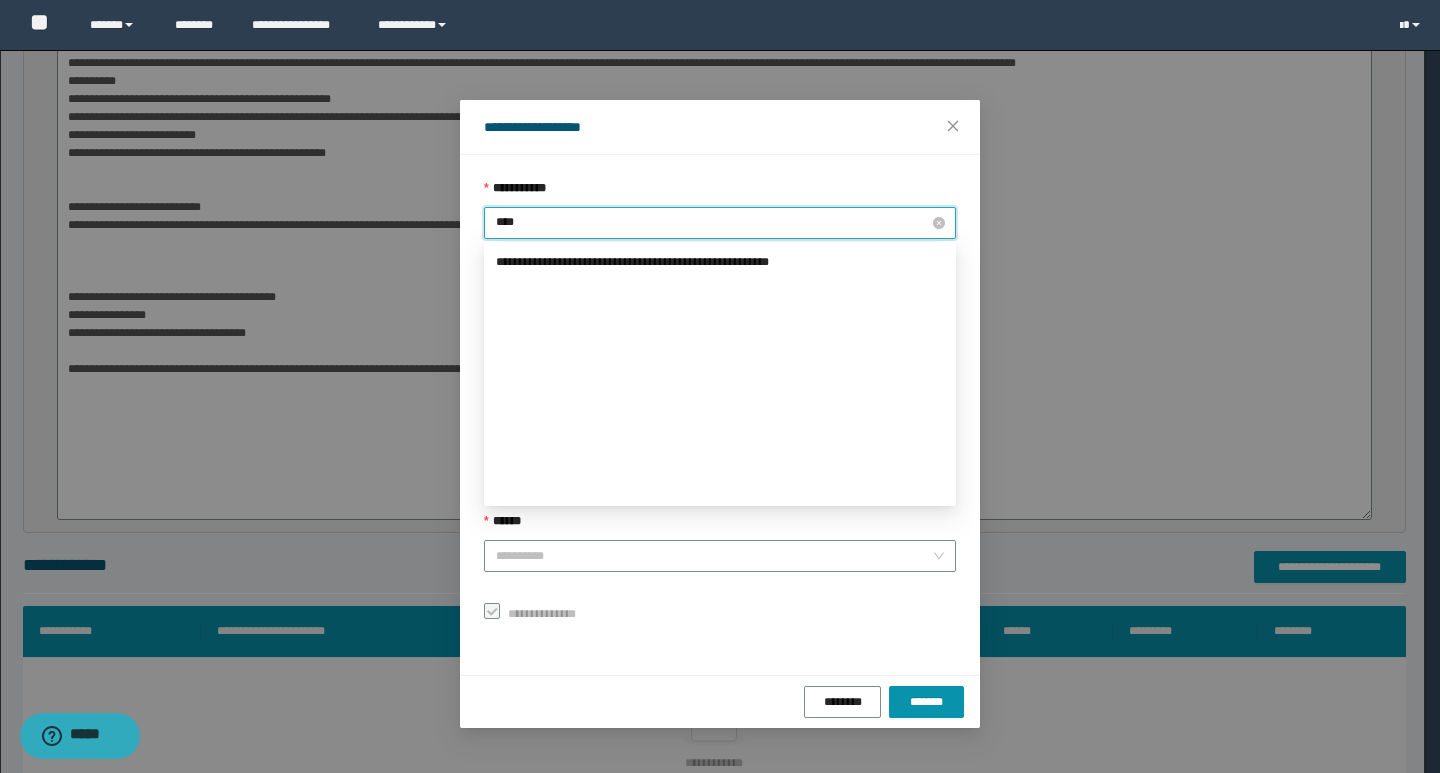 scroll, scrollTop: 0, scrollLeft: 0, axis: both 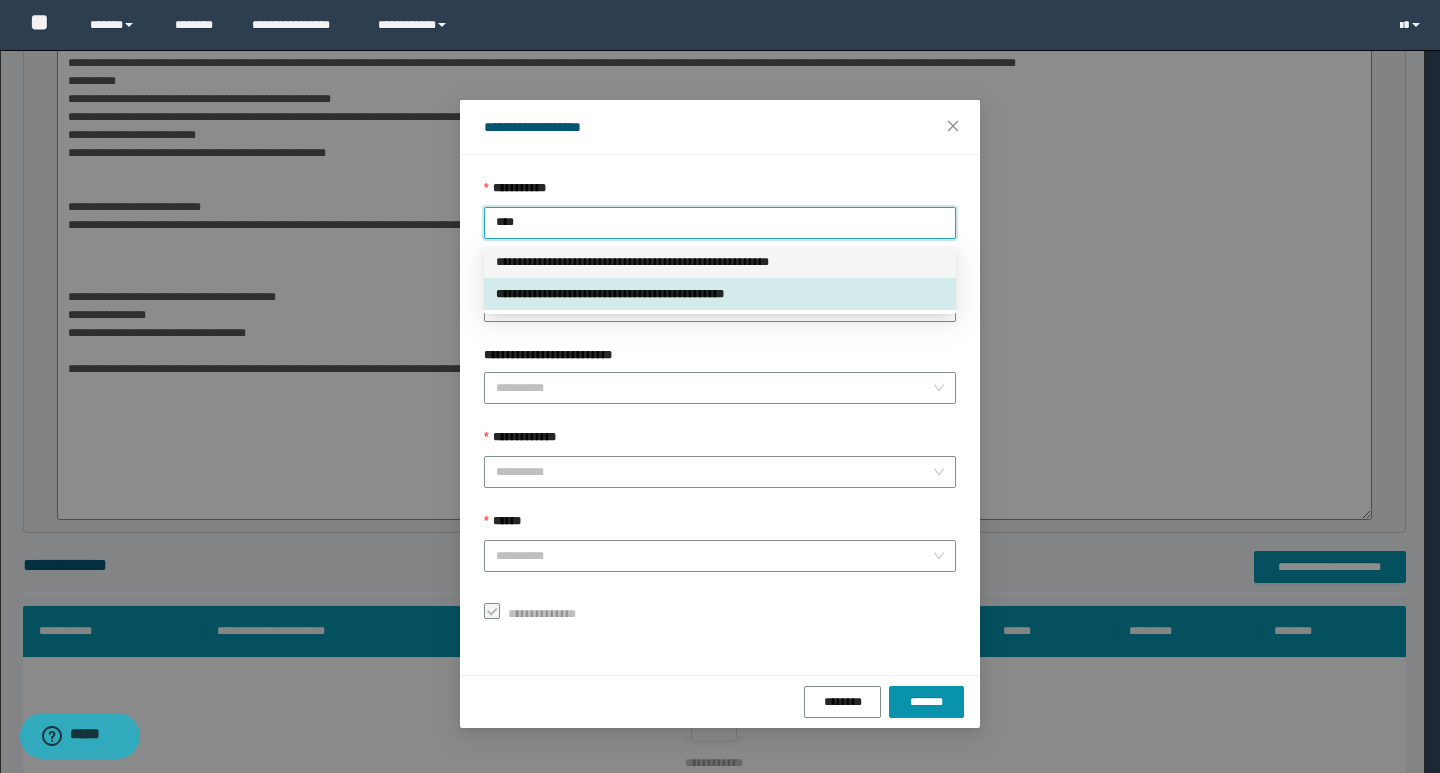 click on "**********" at bounding box center (720, 262) 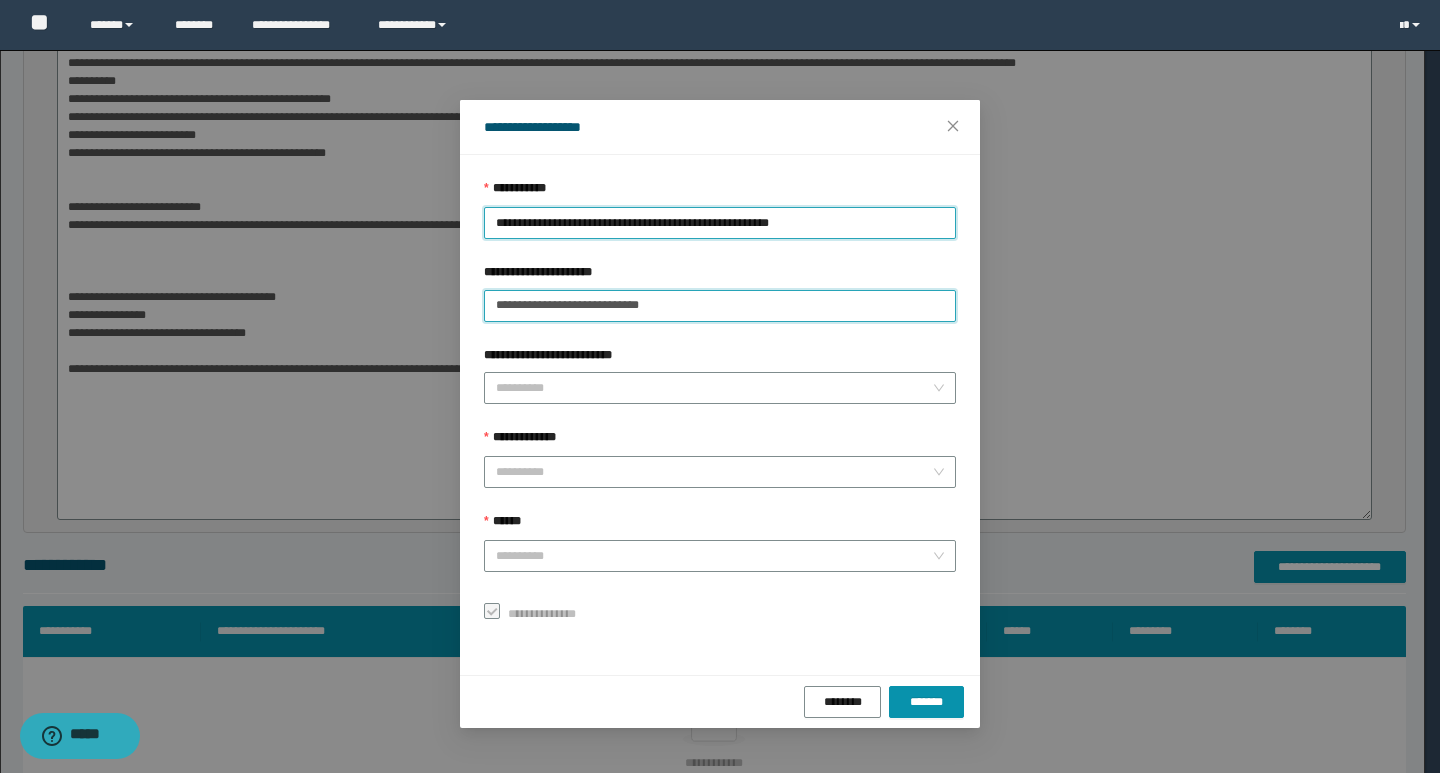 click on "**********" at bounding box center [720, 306] 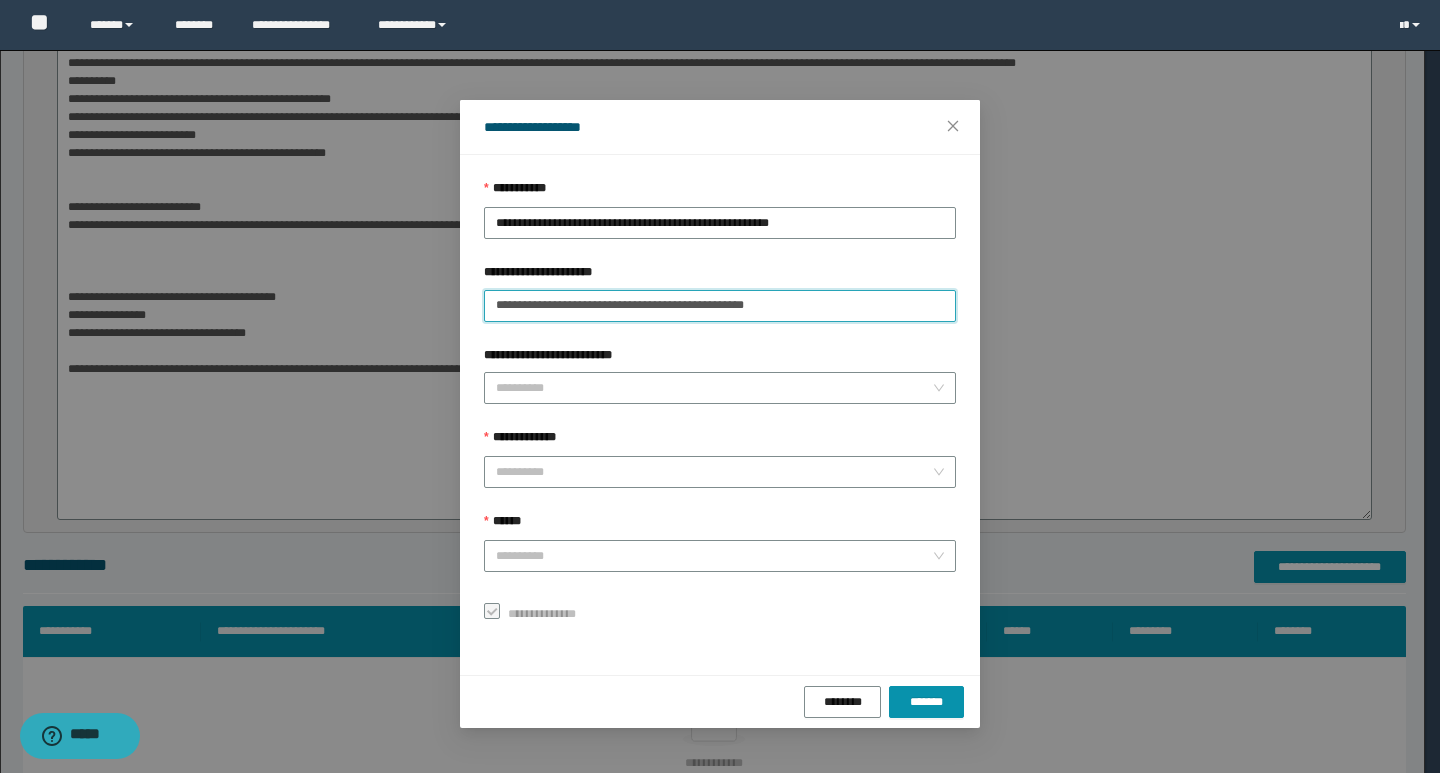 click on "**********" at bounding box center [720, 306] 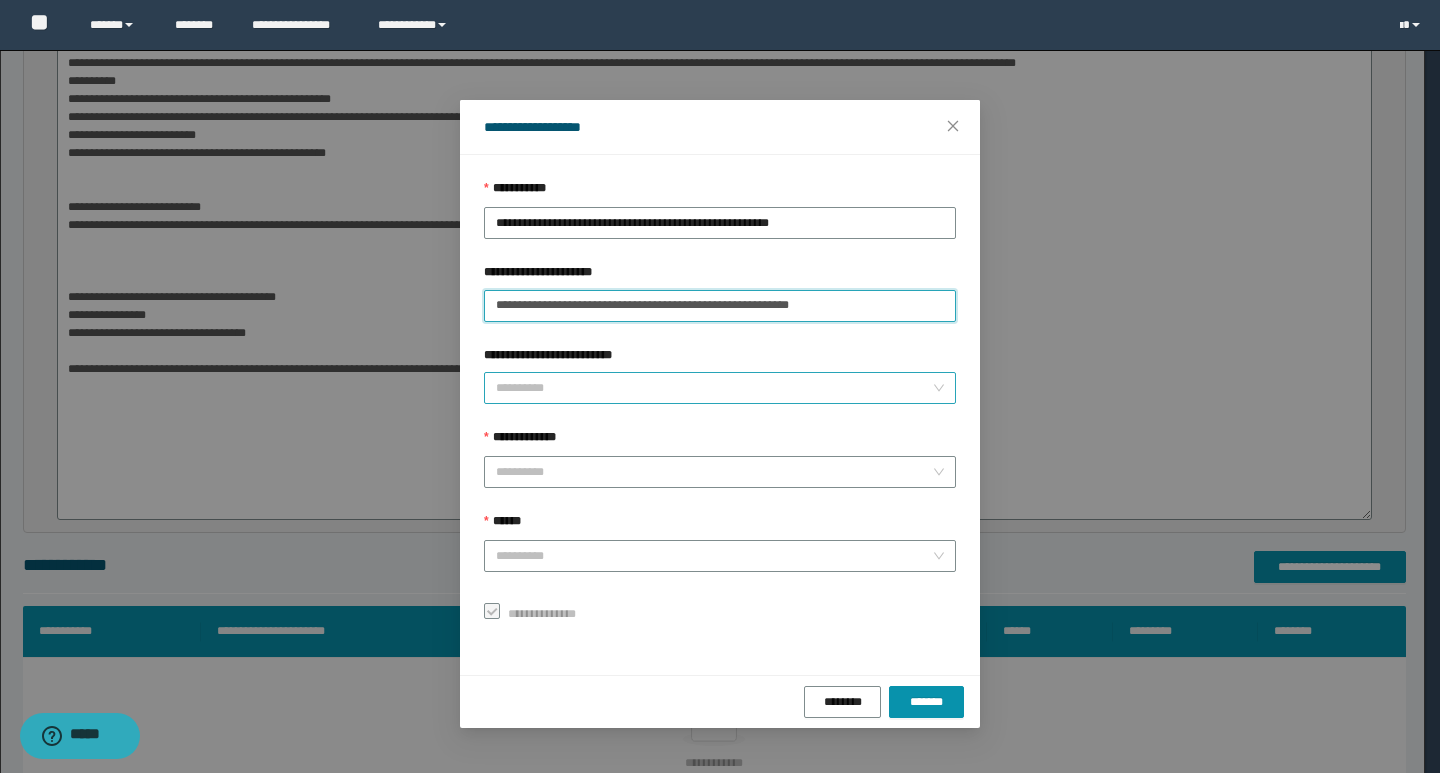 type on "**********" 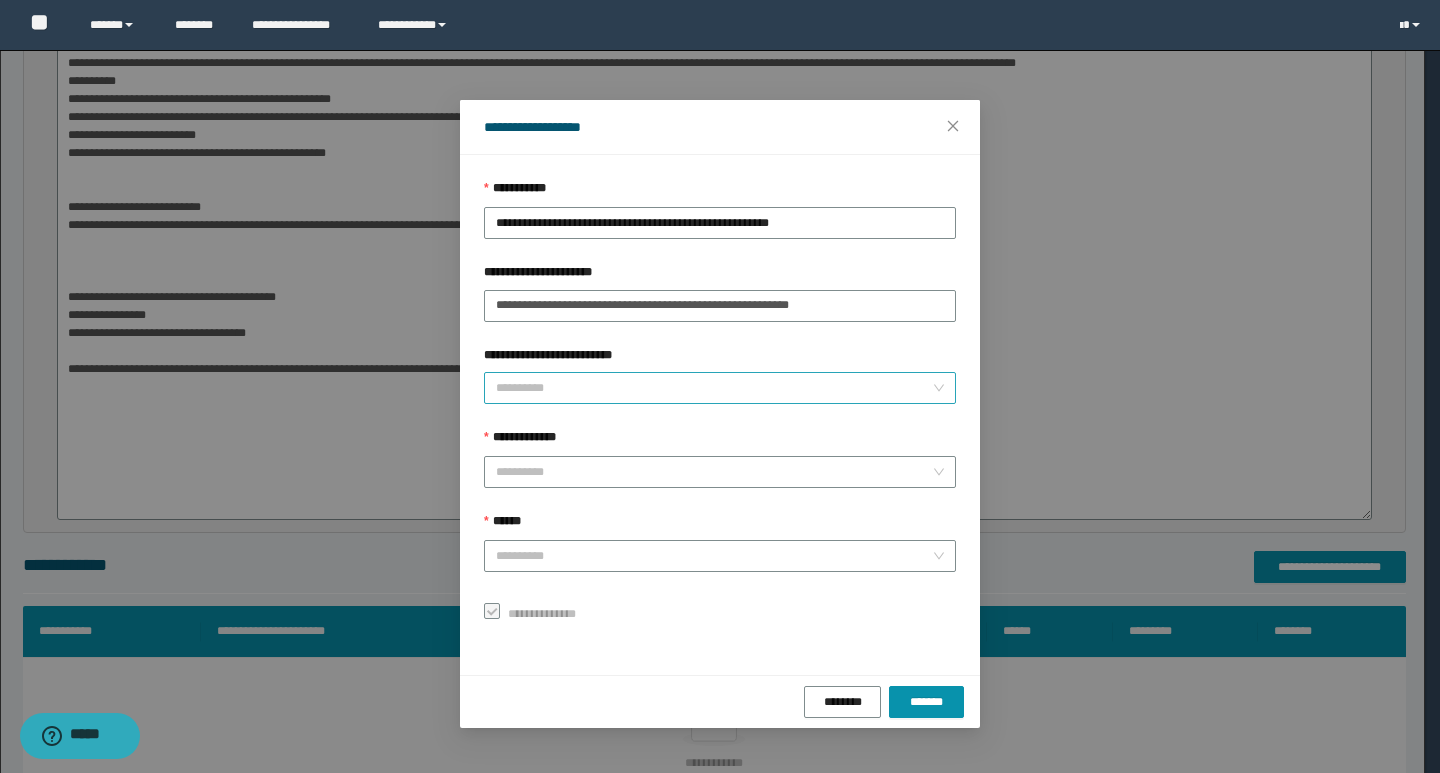 click on "**********" at bounding box center (714, 388) 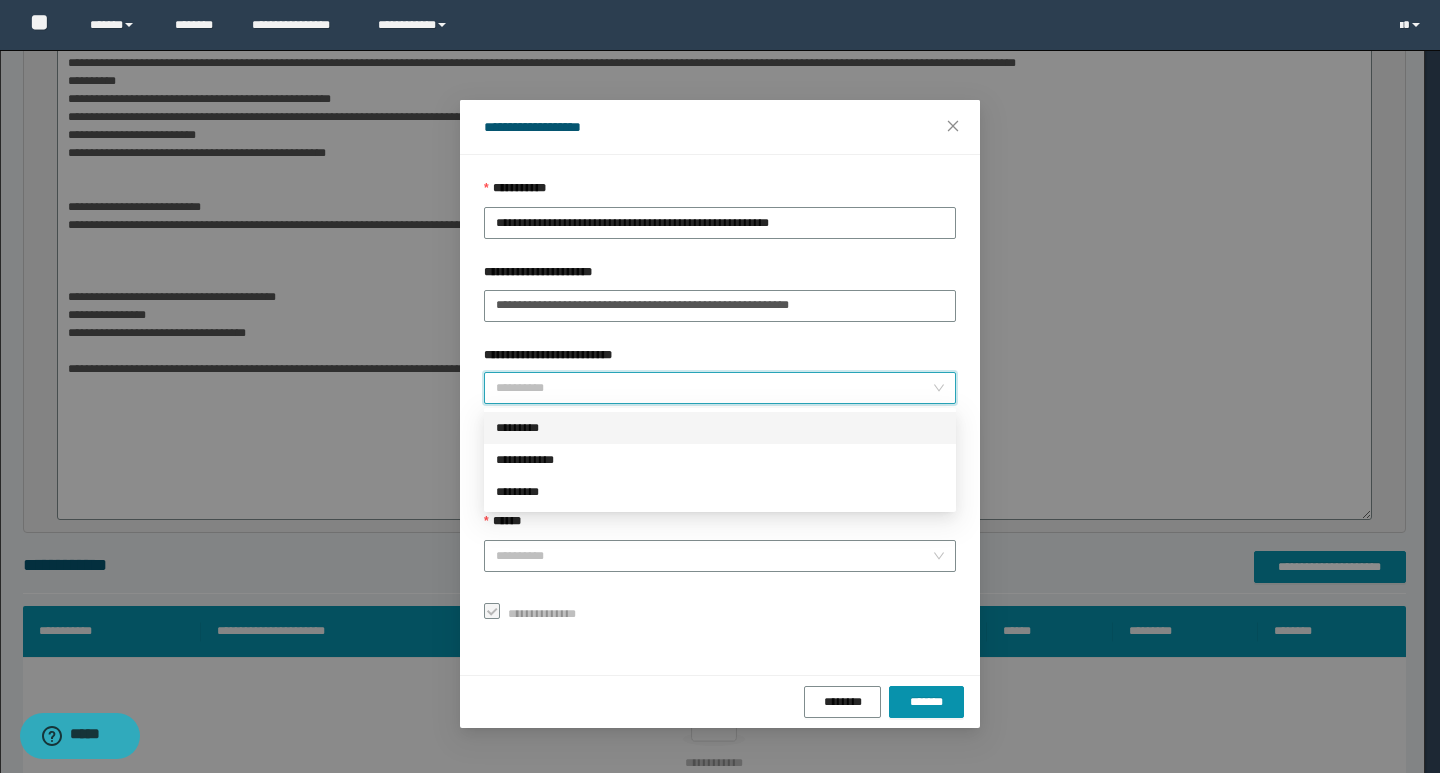 click on "*********" at bounding box center [720, 428] 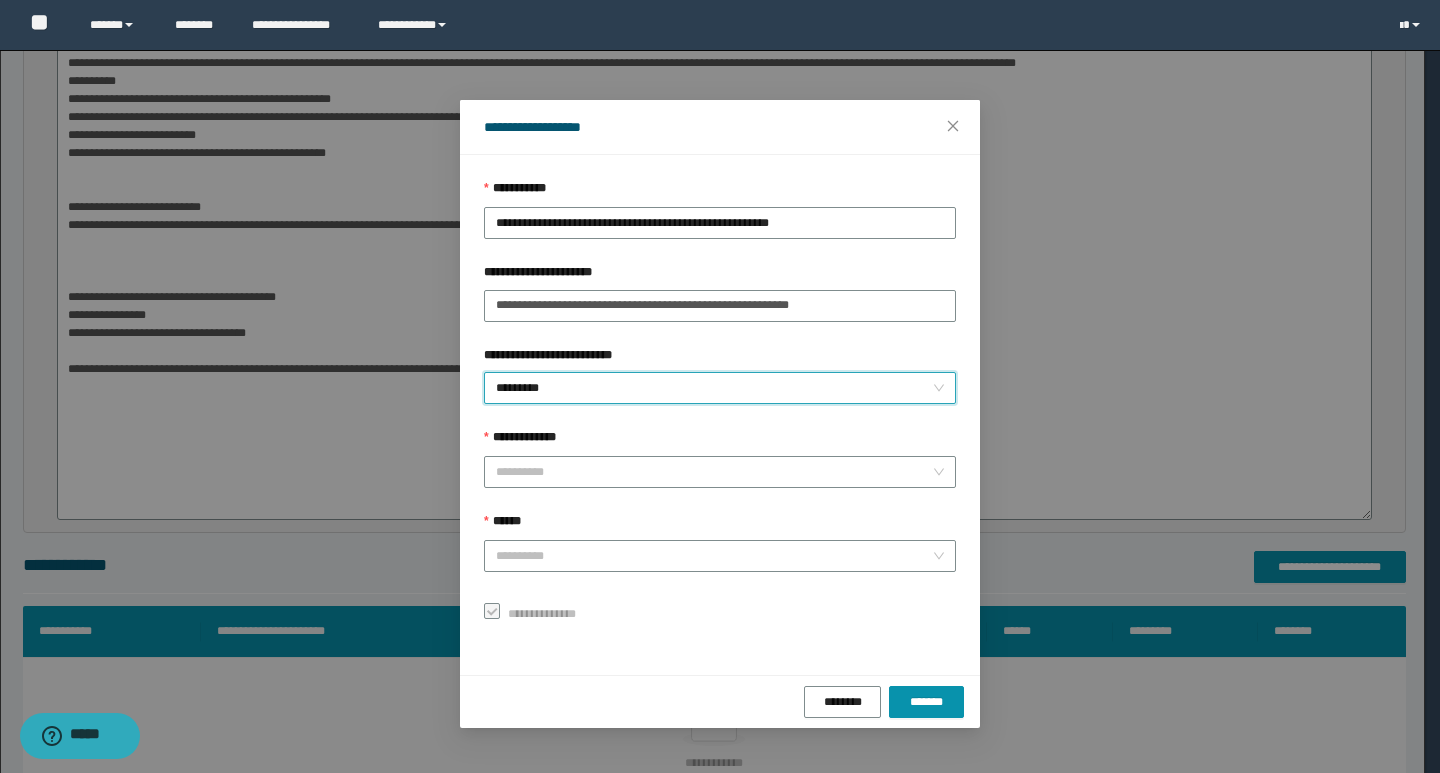 click on "**********" at bounding box center [720, 403] 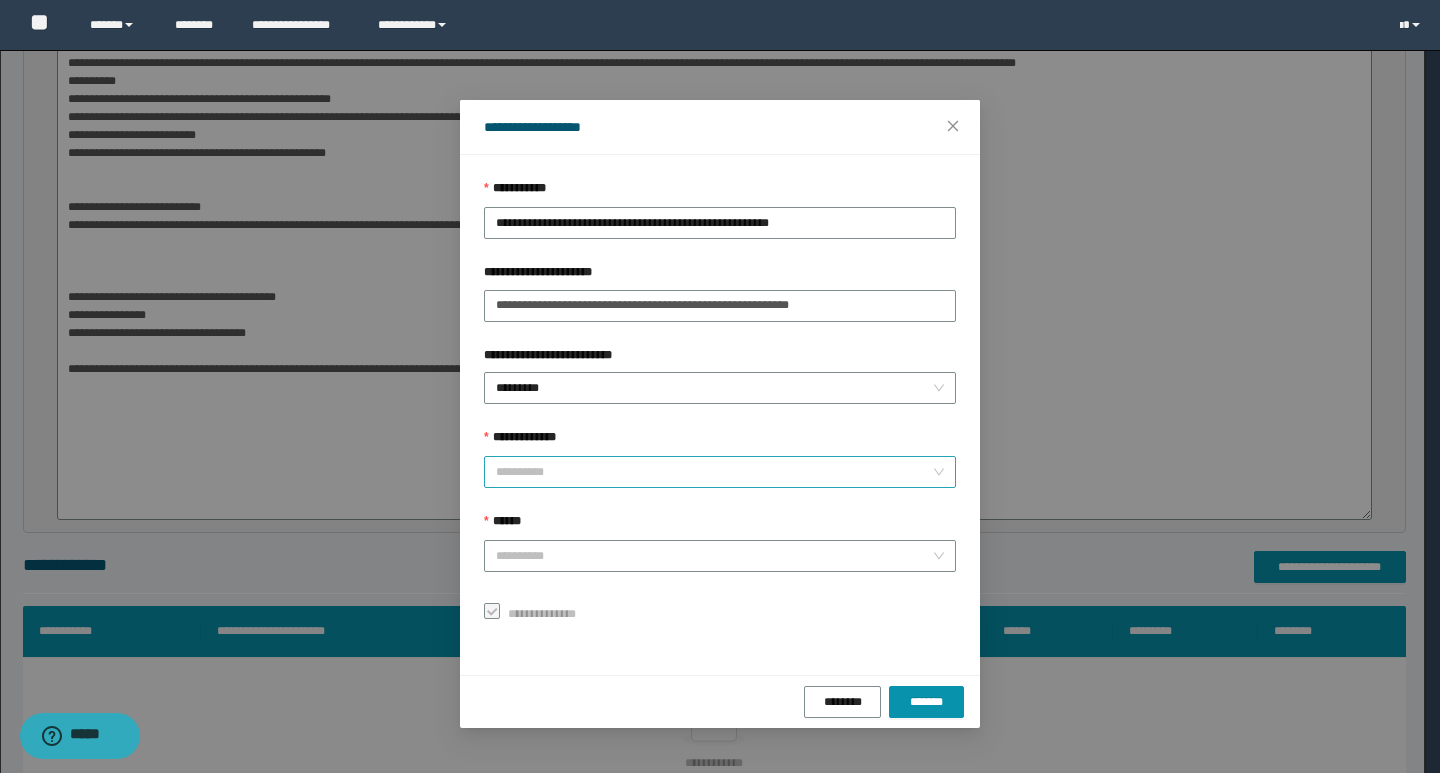 click on "**********" at bounding box center [714, 472] 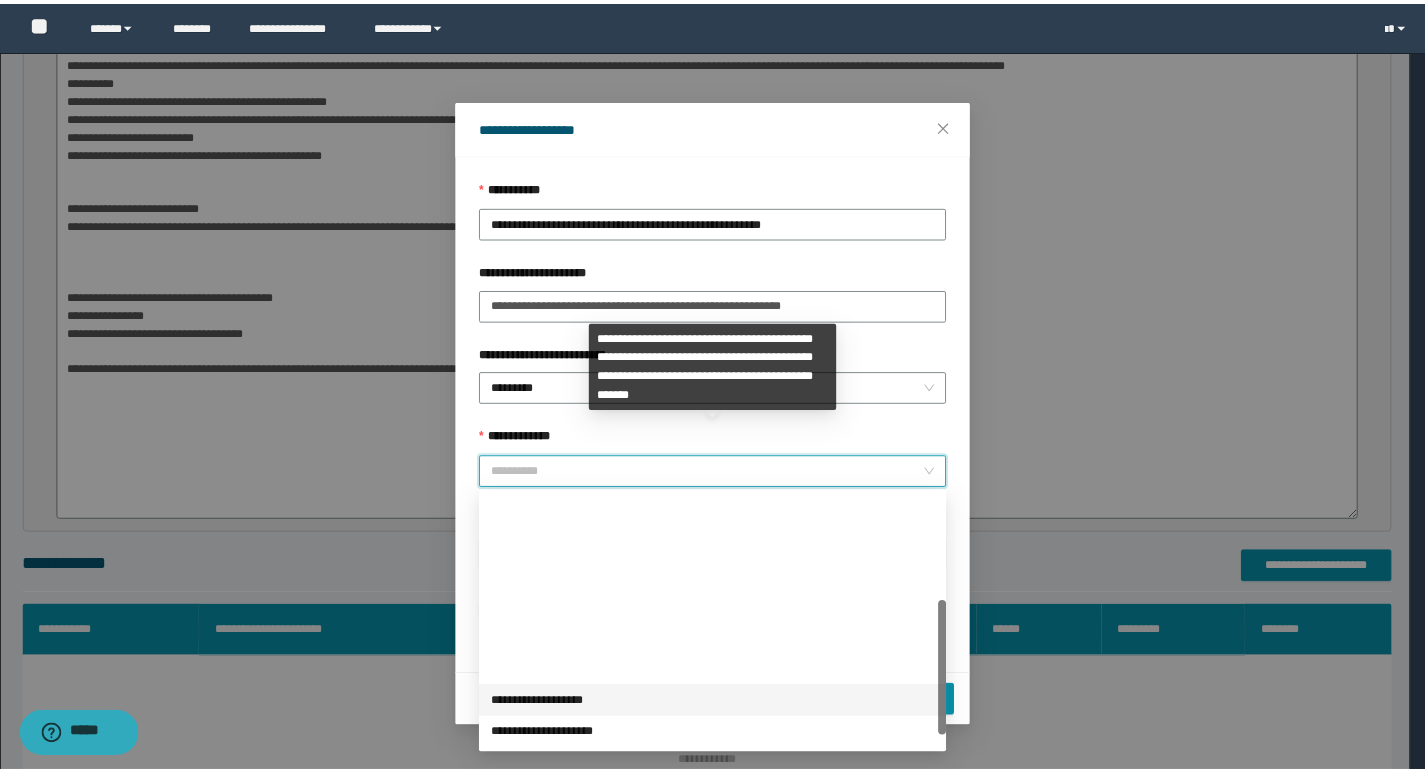 scroll, scrollTop: 224, scrollLeft: 0, axis: vertical 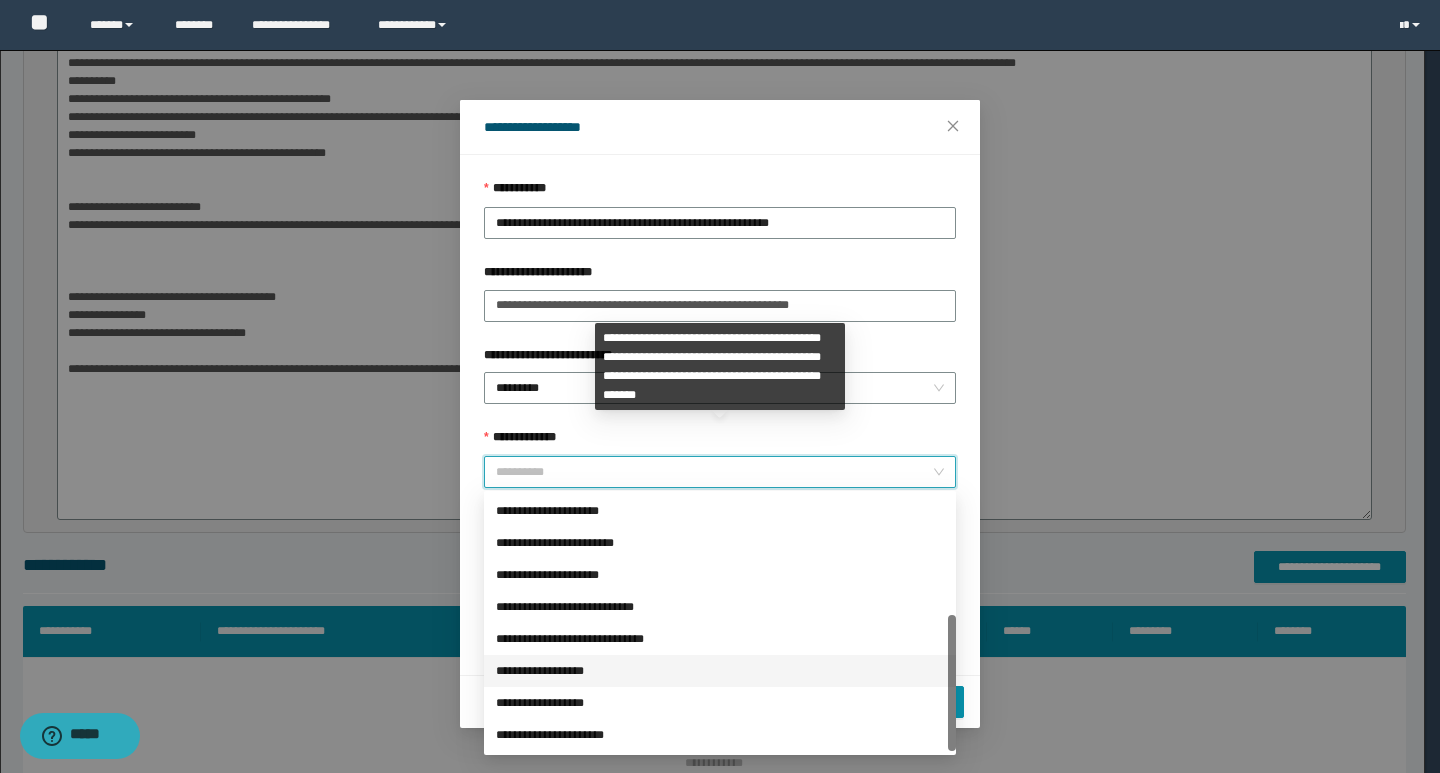 click on "**********" at bounding box center (720, 671) 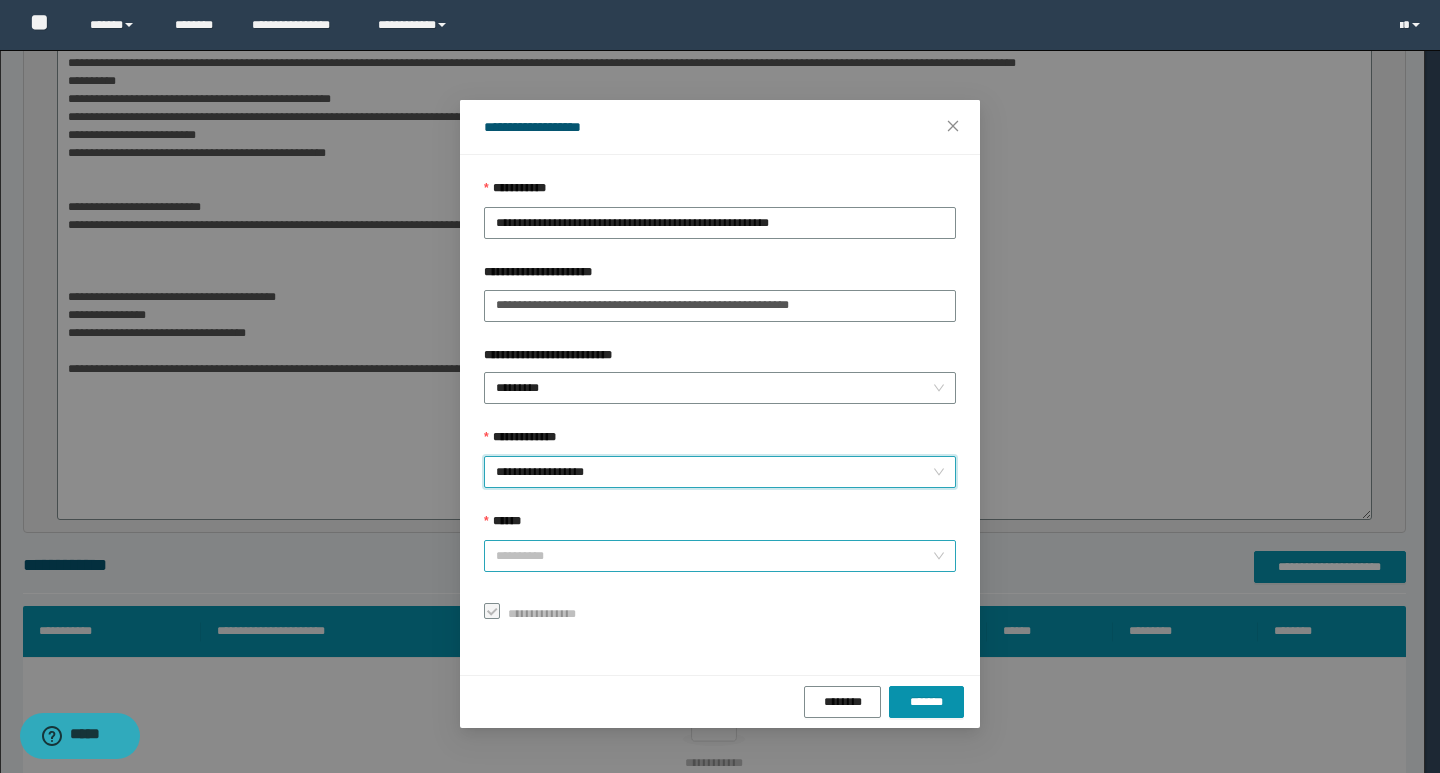 click on "******" at bounding box center [714, 556] 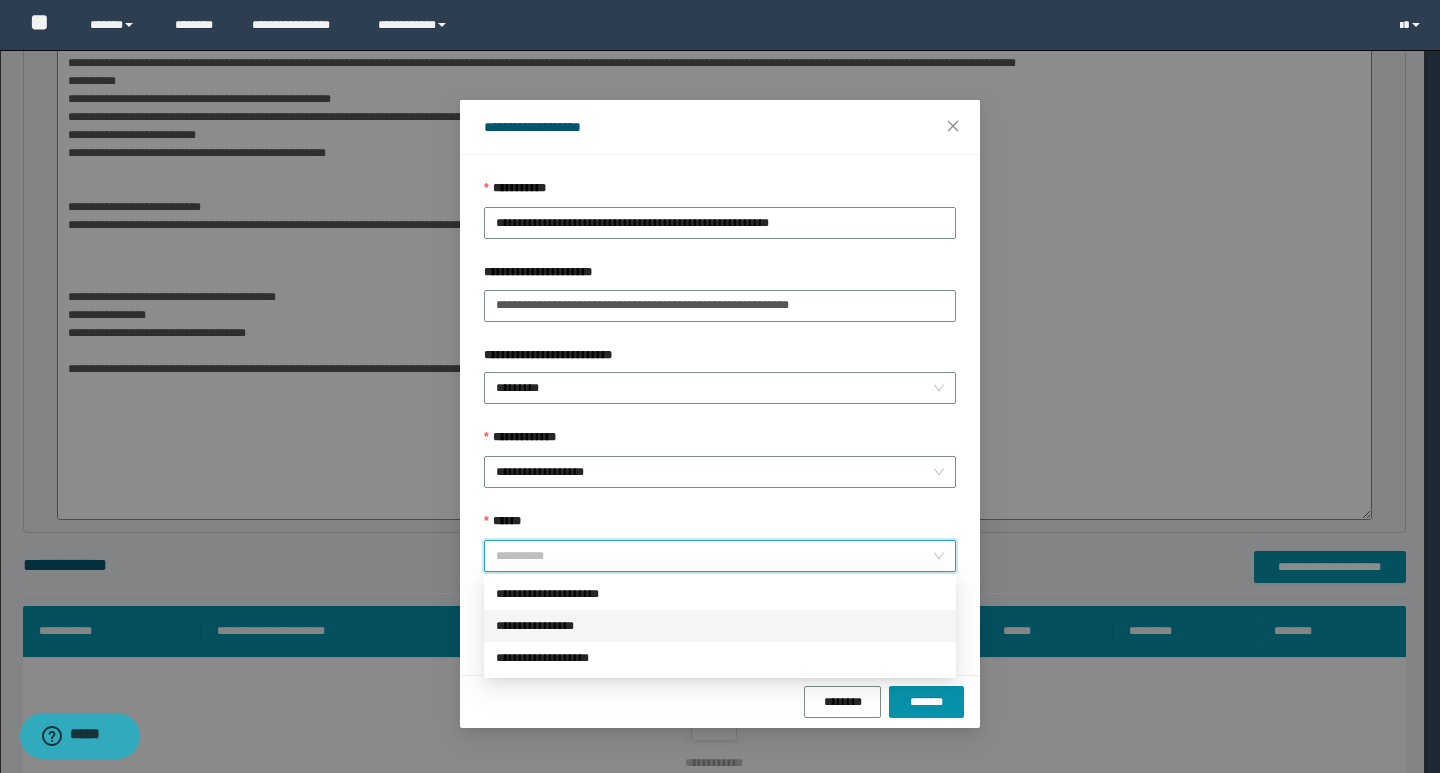 click on "**********" at bounding box center [720, 626] 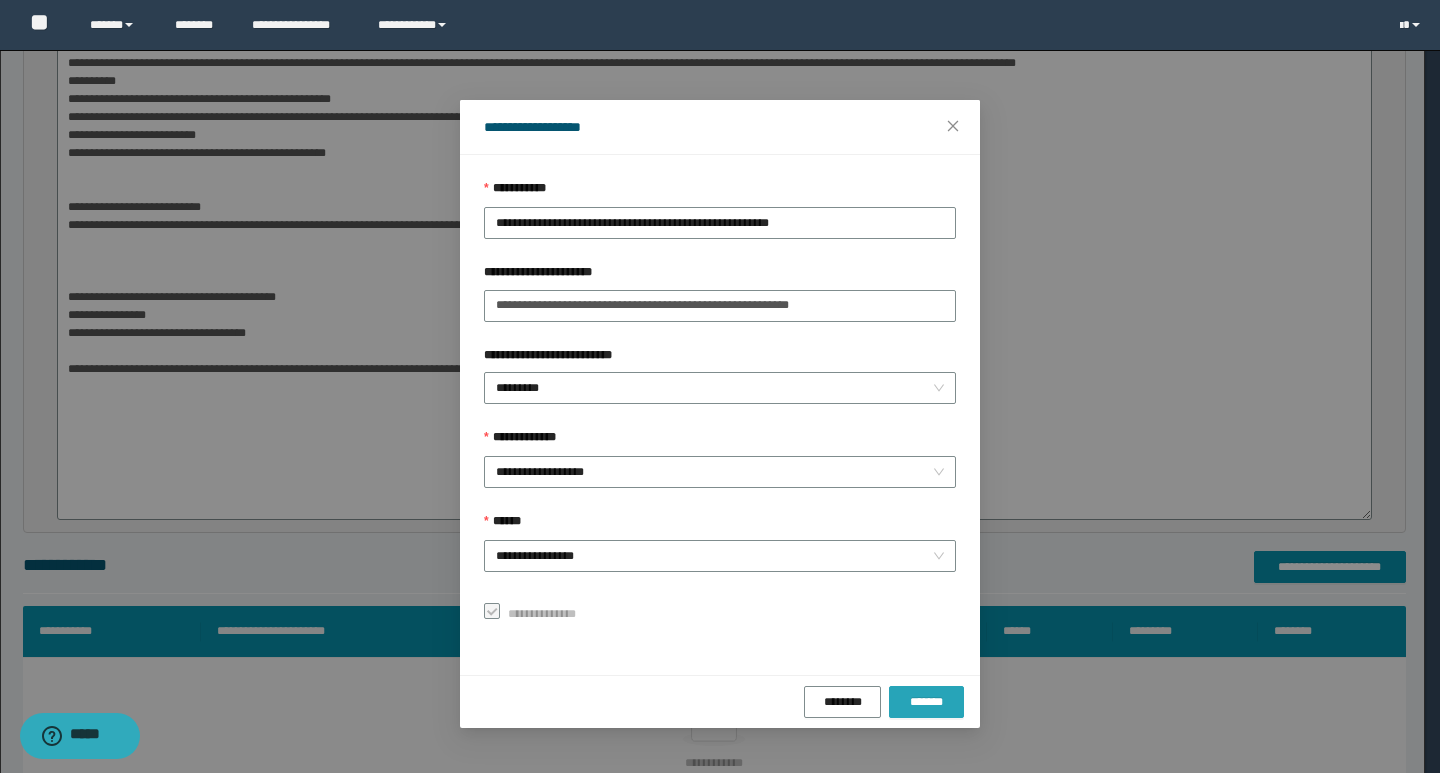click on "*******" at bounding box center [926, 702] 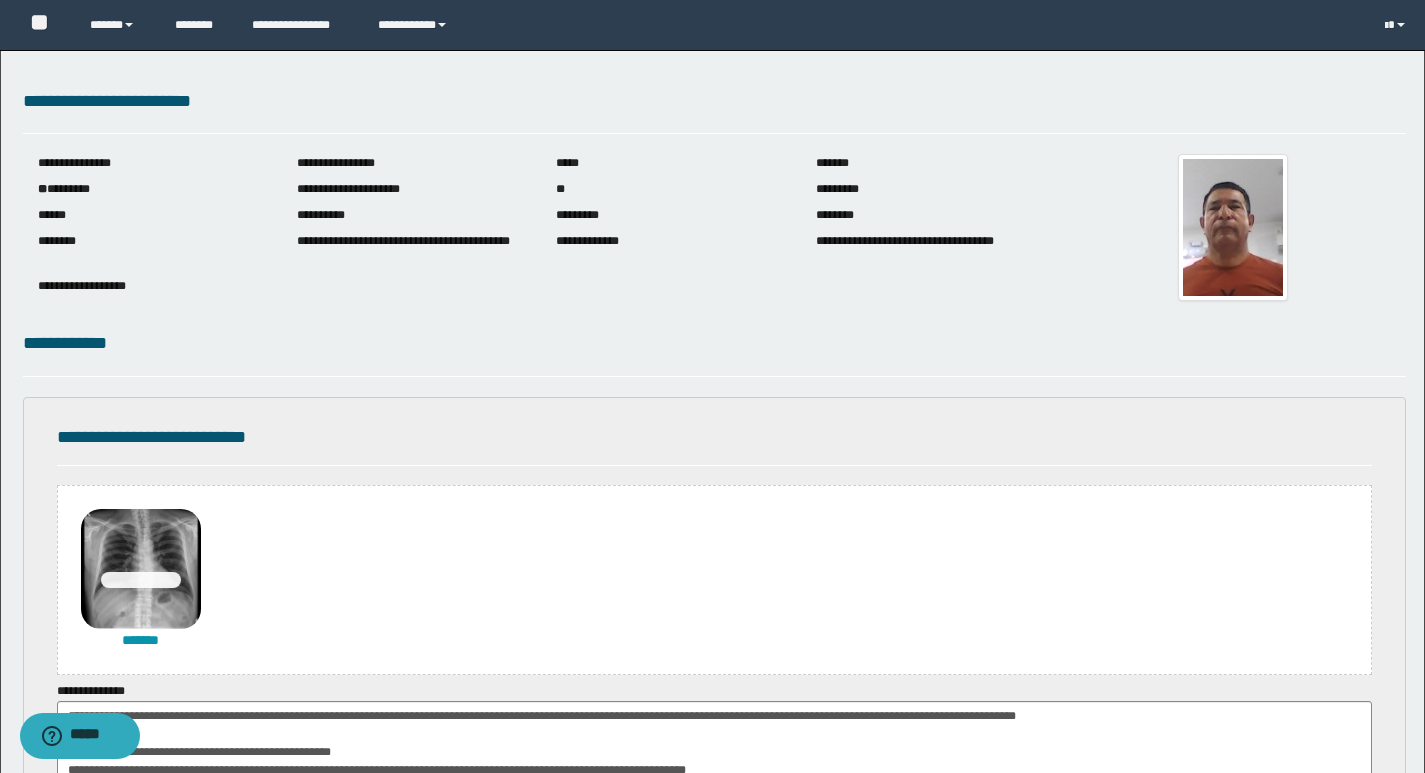 scroll, scrollTop: 0, scrollLeft: 0, axis: both 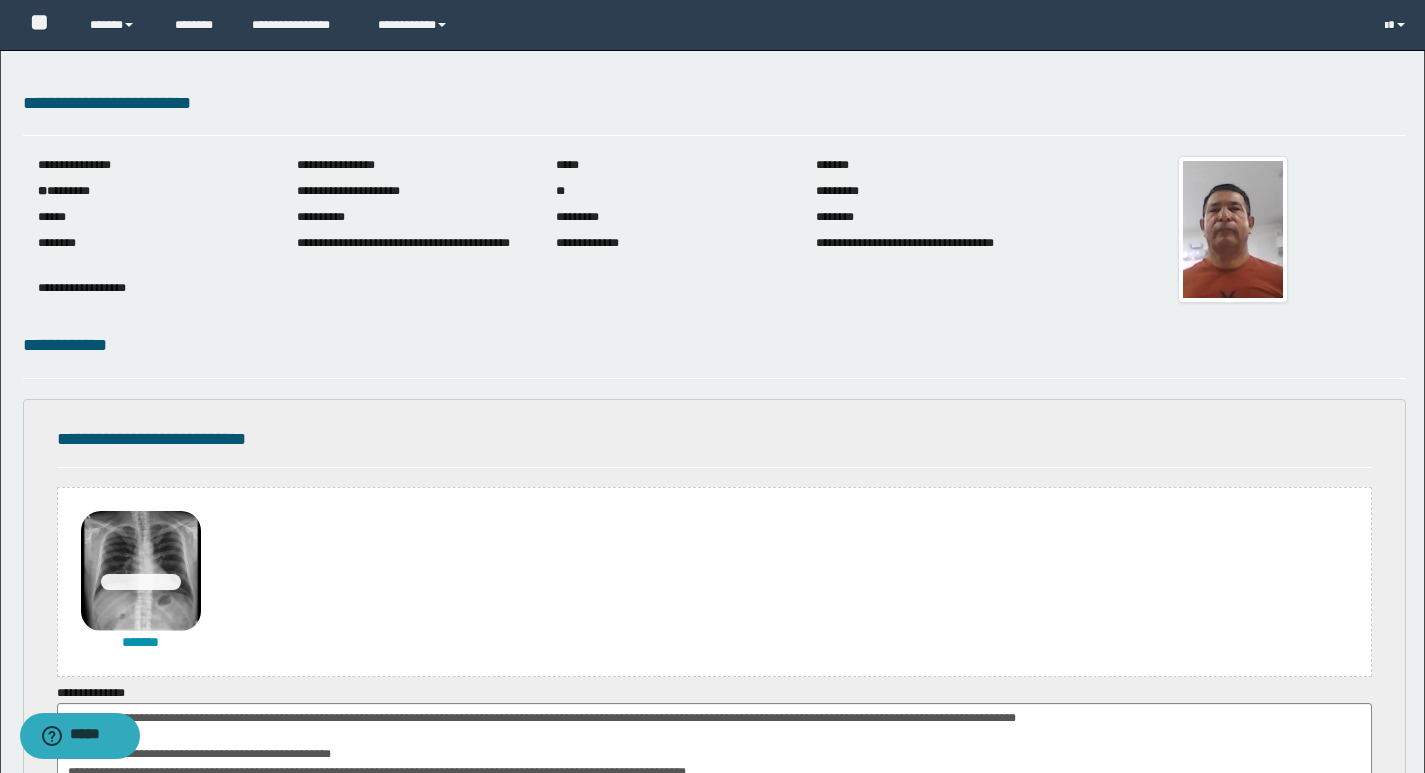 click on "**********" at bounding box center [411, 191] 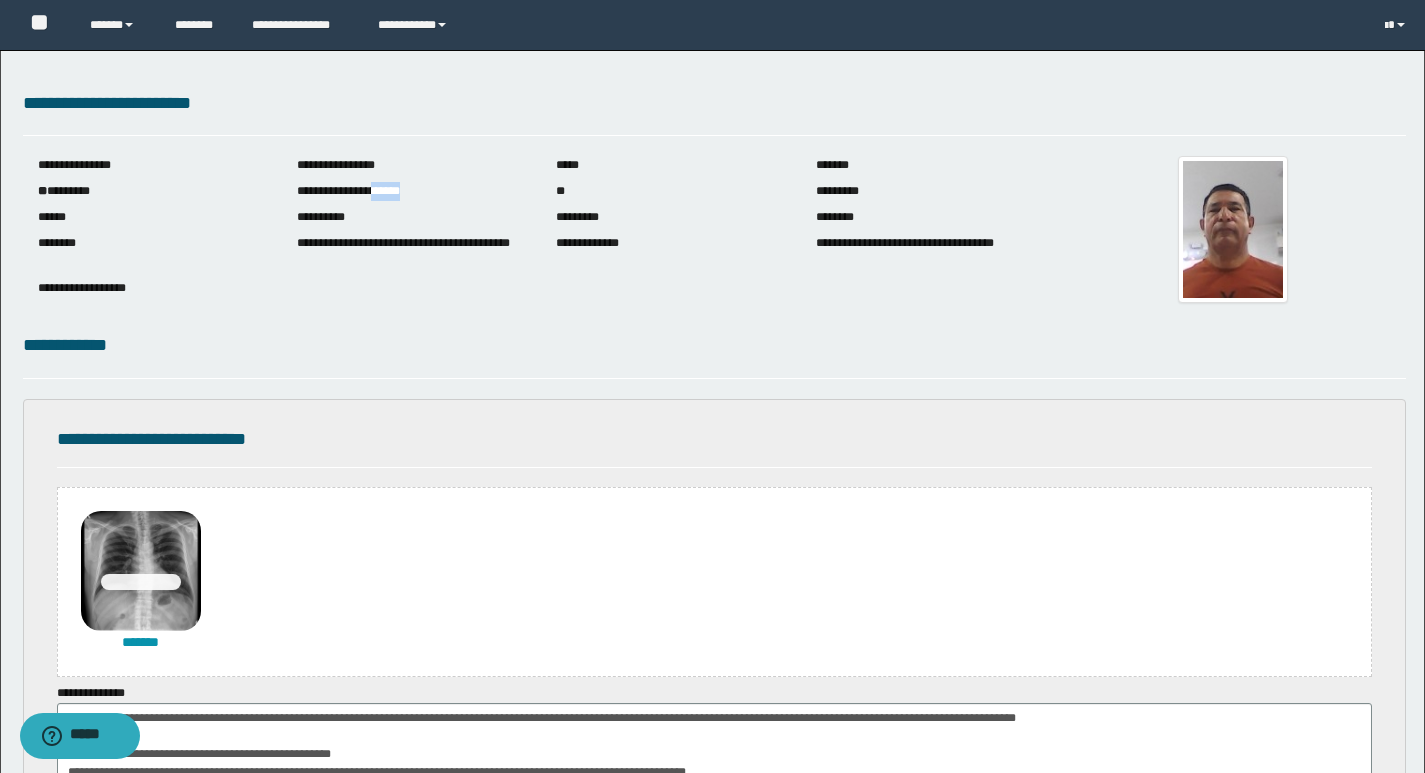 click on "**********" at bounding box center [411, 191] 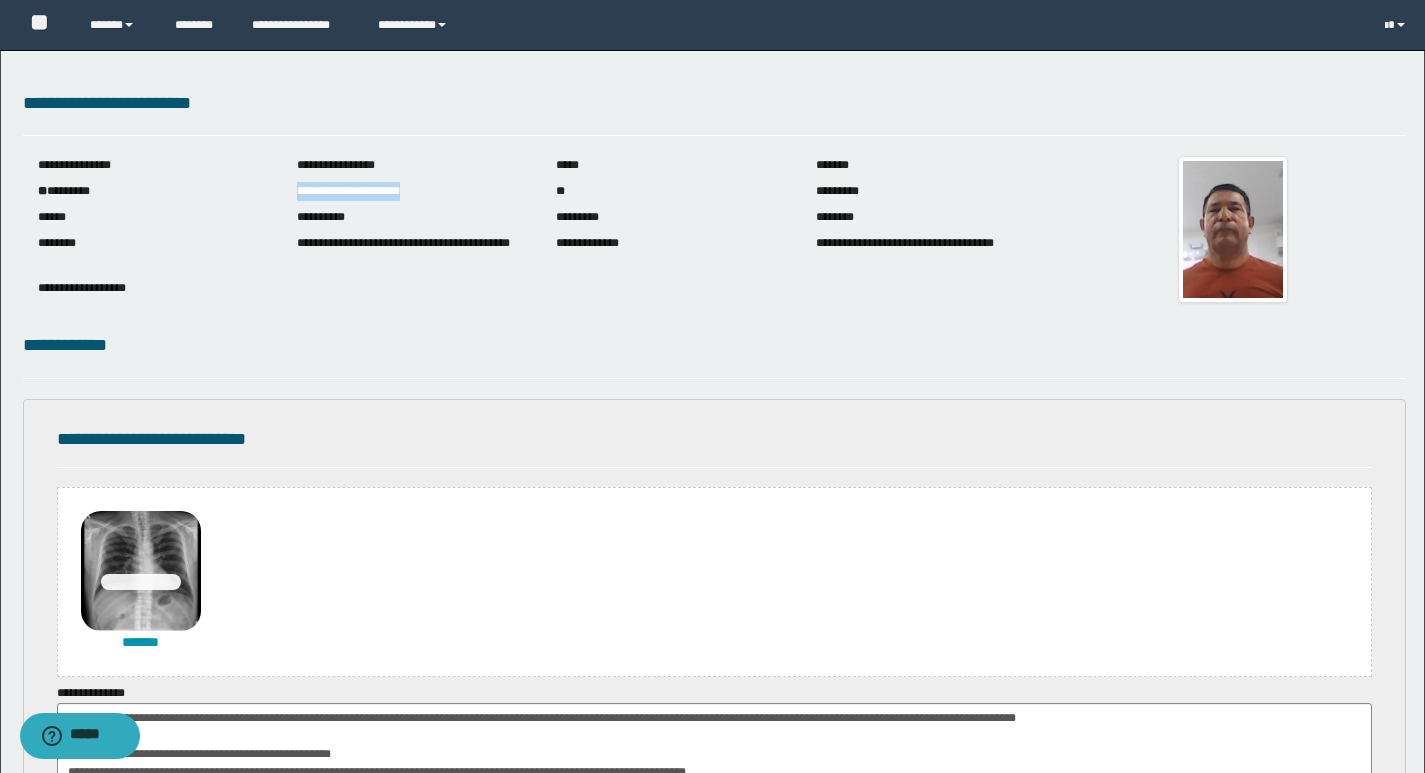 click on "**********" at bounding box center (411, 191) 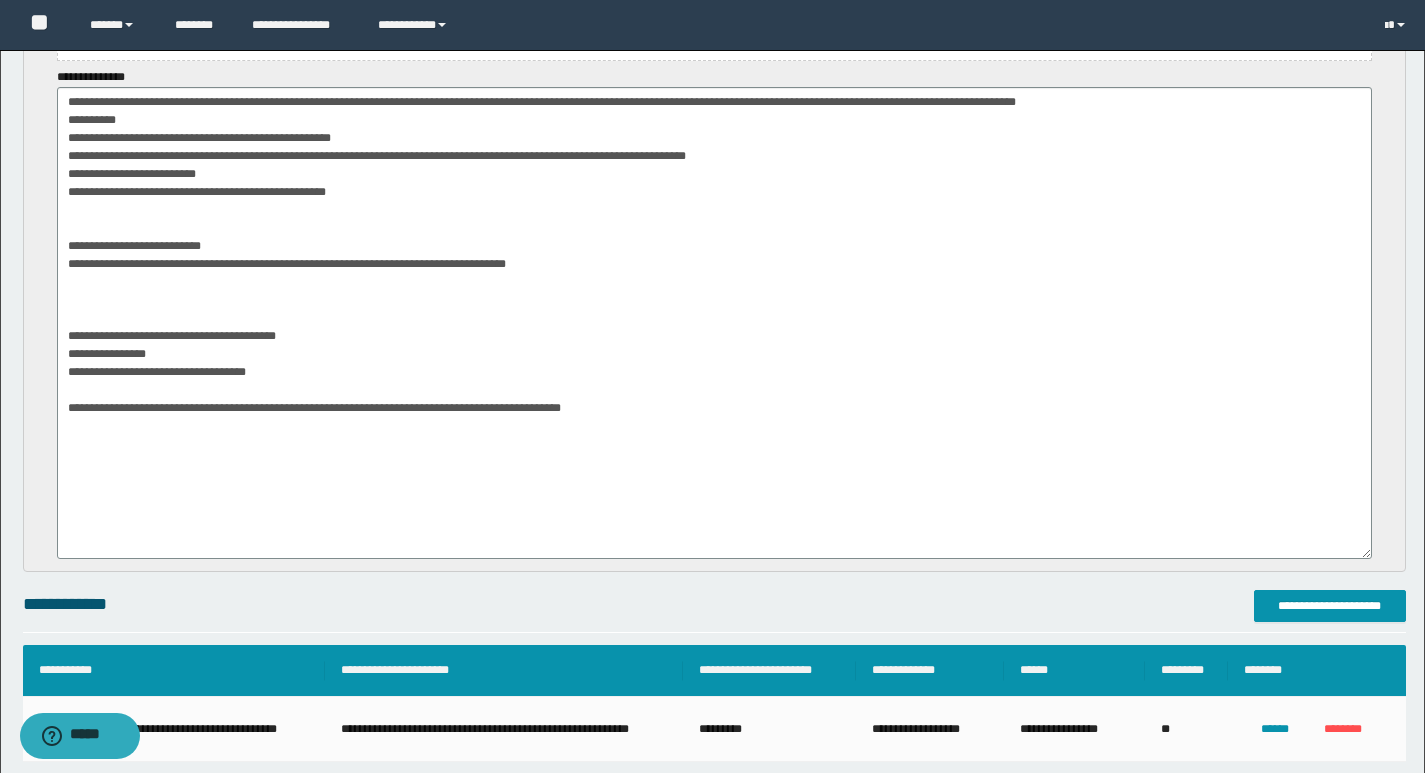 scroll, scrollTop: 820, scrollLeft: 0, axis: vertical 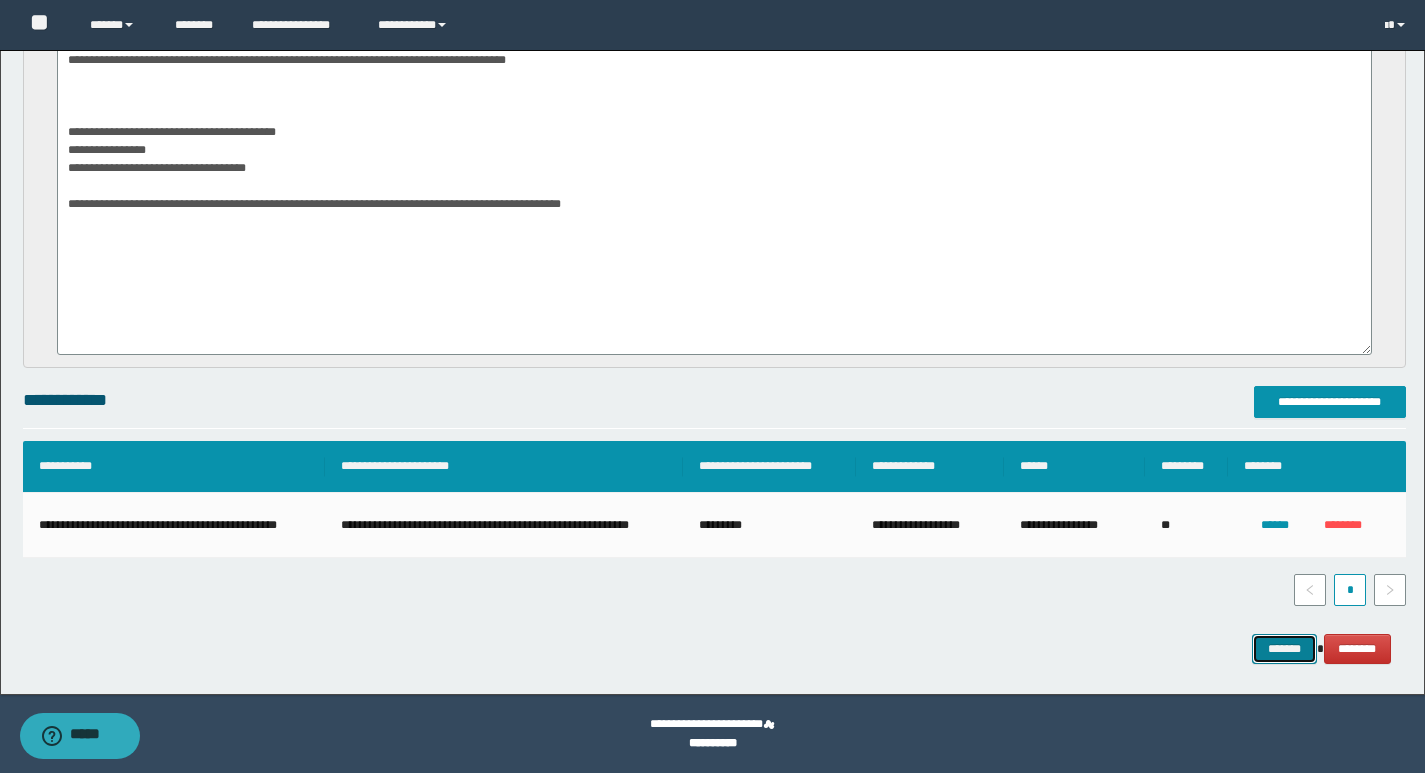 click on "*******" at bounding box center (1284, 649) 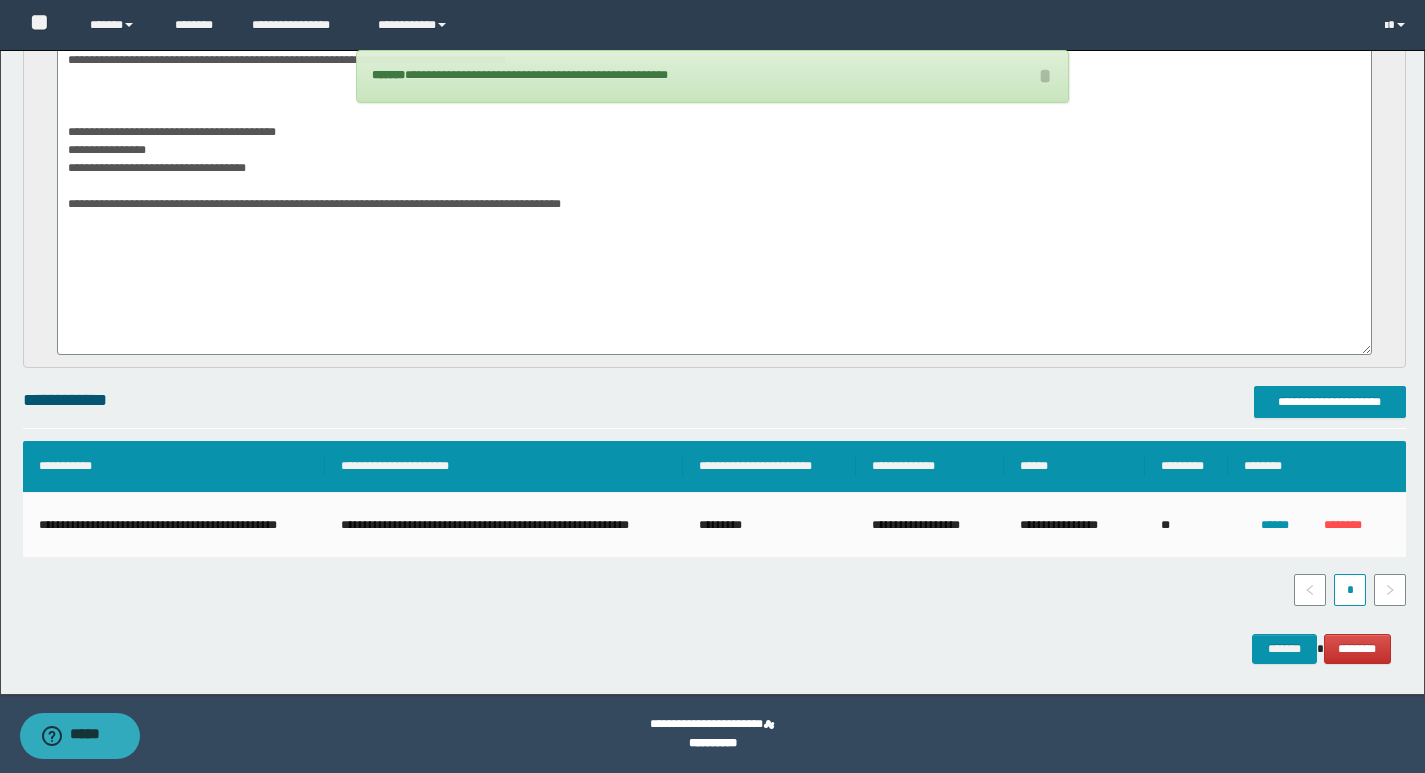 scroll, scrollTop: 773, scrollLeft: 0, axis: vertical 